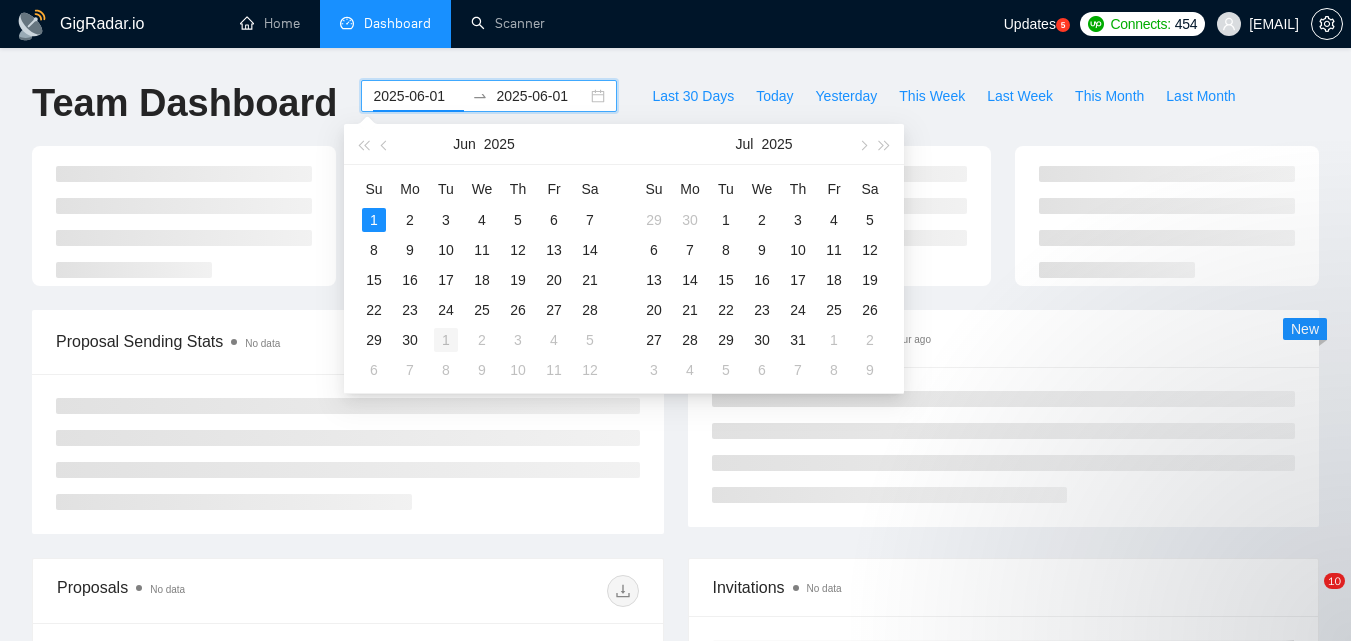 scroll, scrollTop: 0, scrollLeft: 0, axis: both 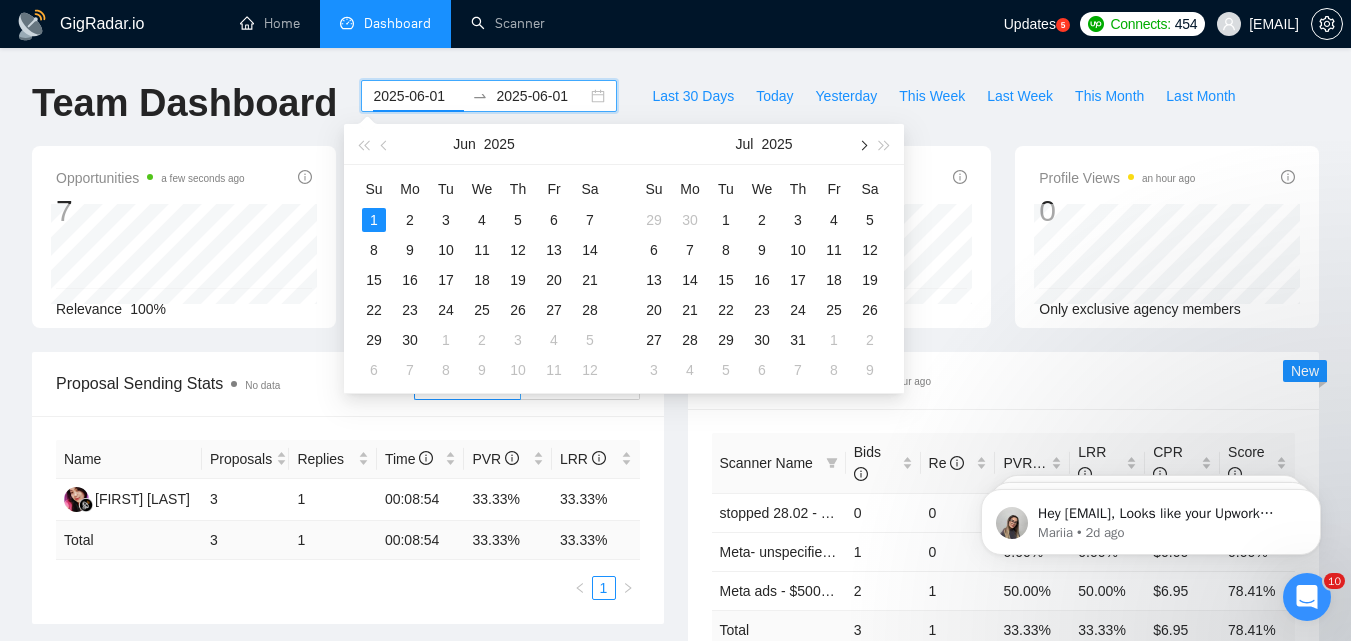 click at bounding box center [862, 144] 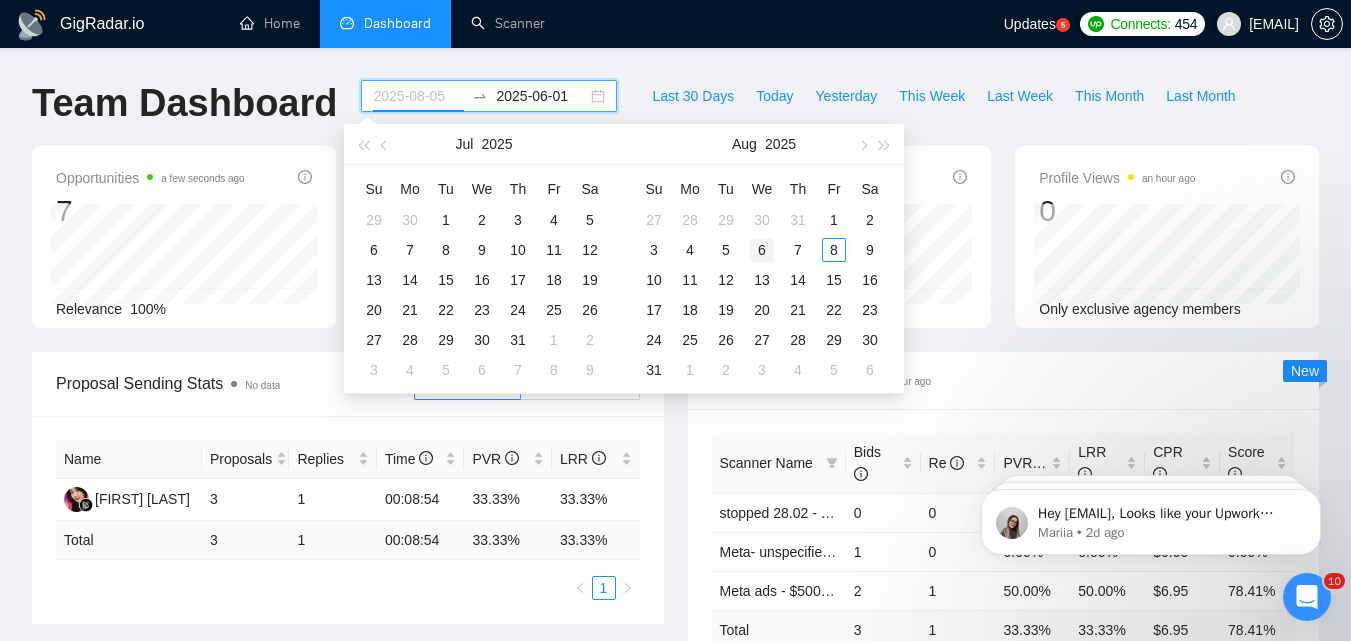type on "2025-08-06" 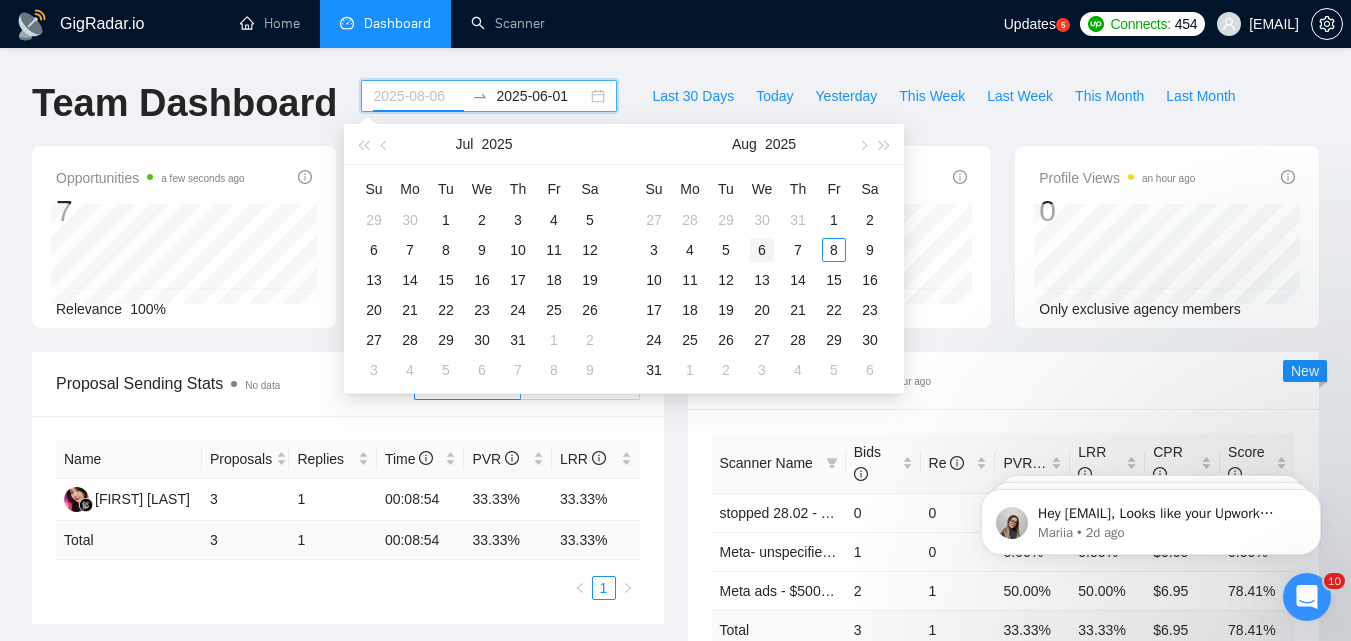 click on "6" at bounding box center [762, 250] 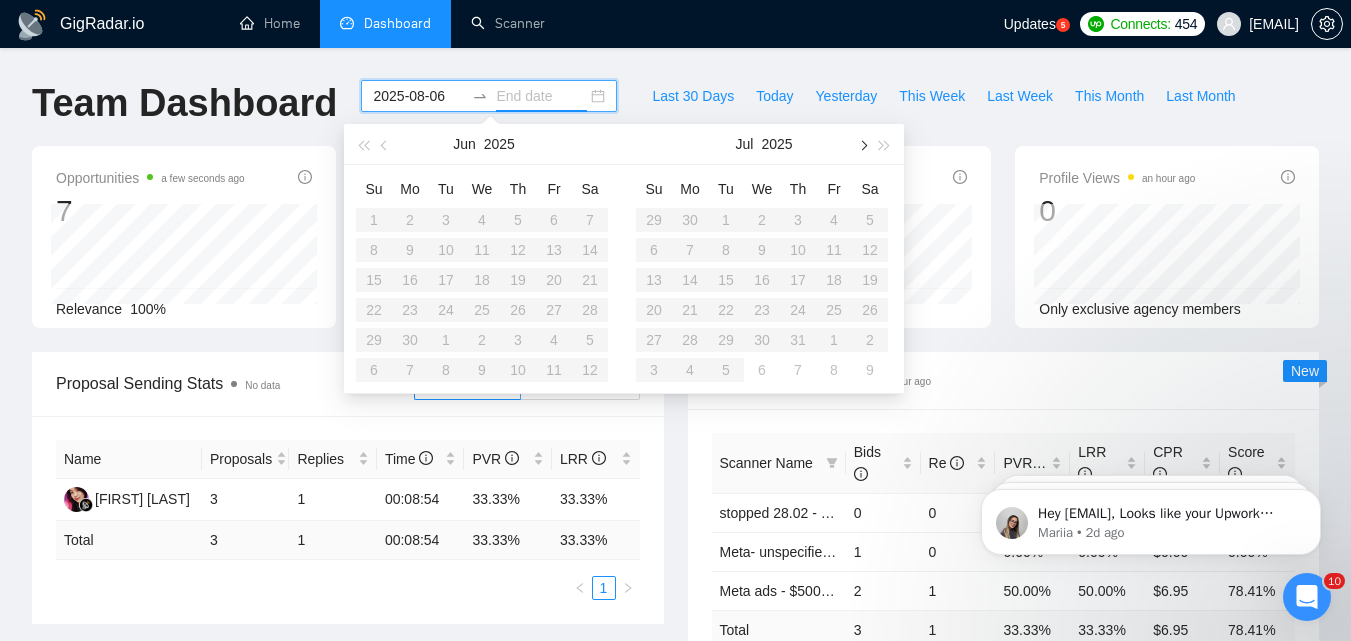 click at bounding box center [862, 144] 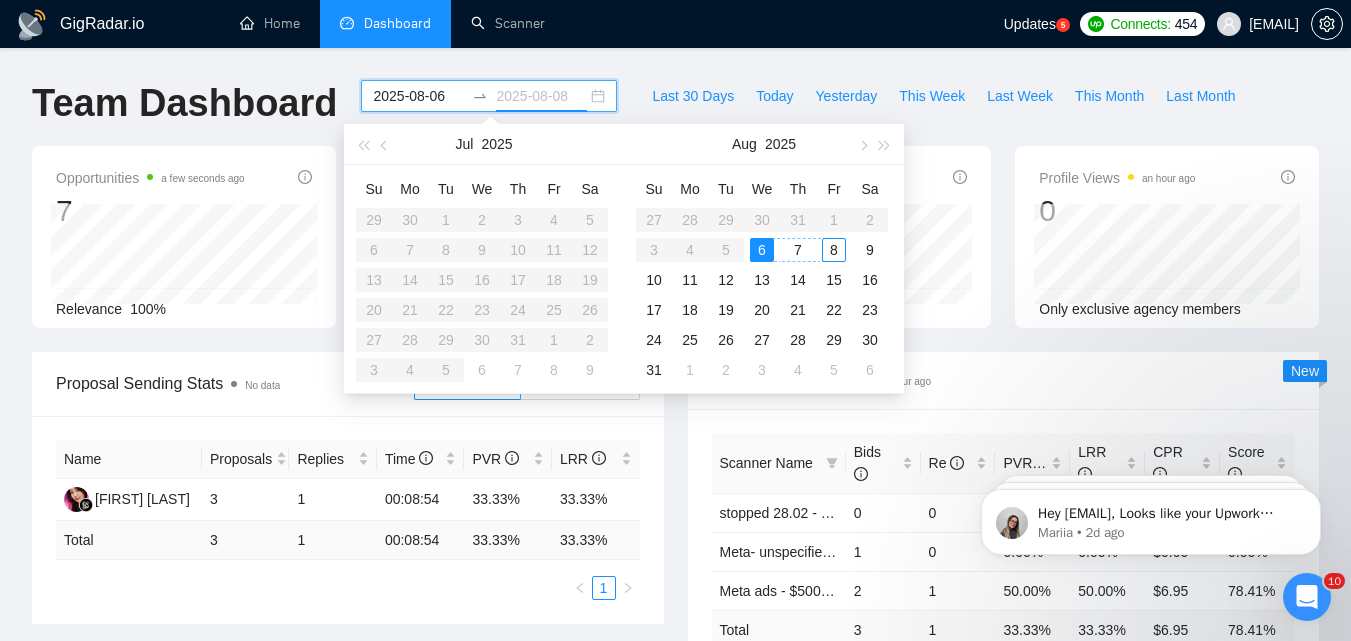 click on "8" at bounding box center (834, 250) 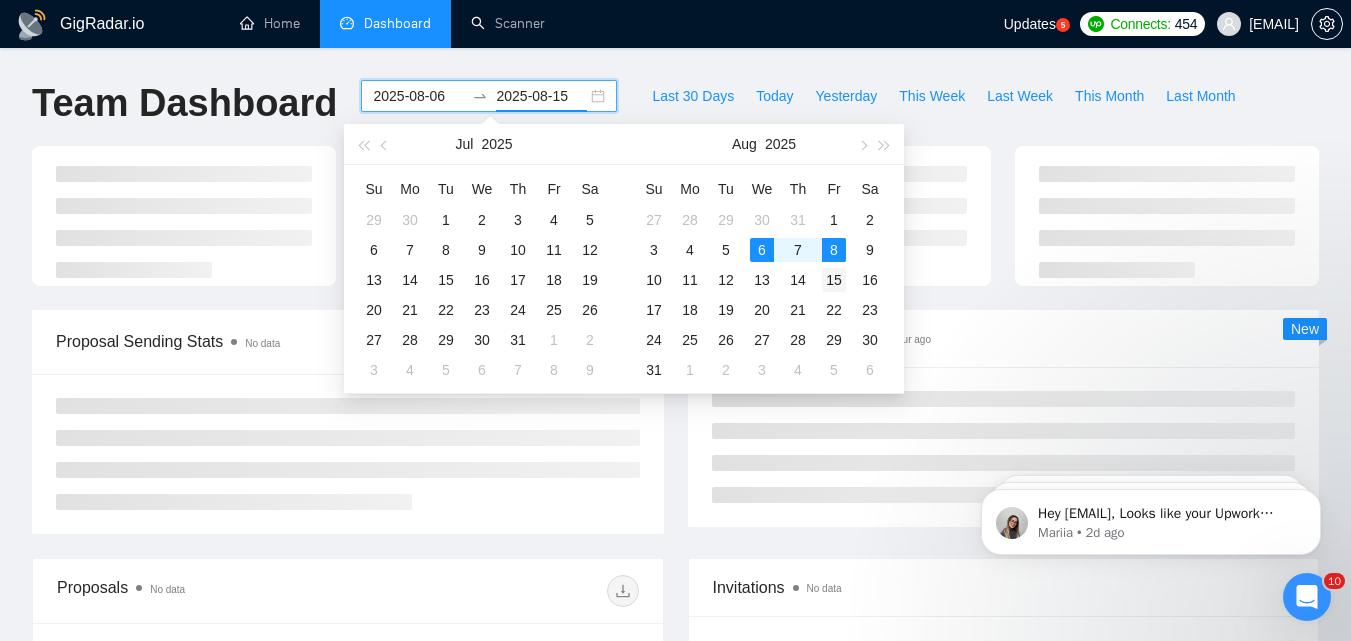 type on "2025-08-08" 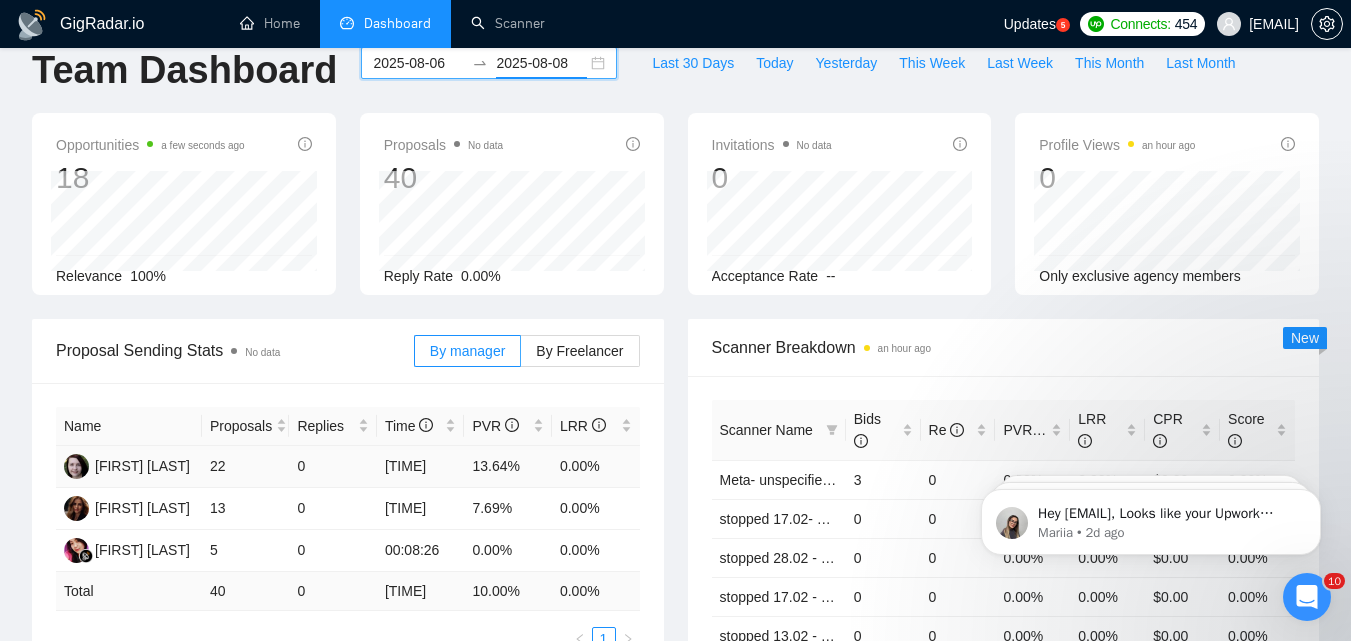 scroll, scrollTop: 0, scrollLeft: 0, axis: both 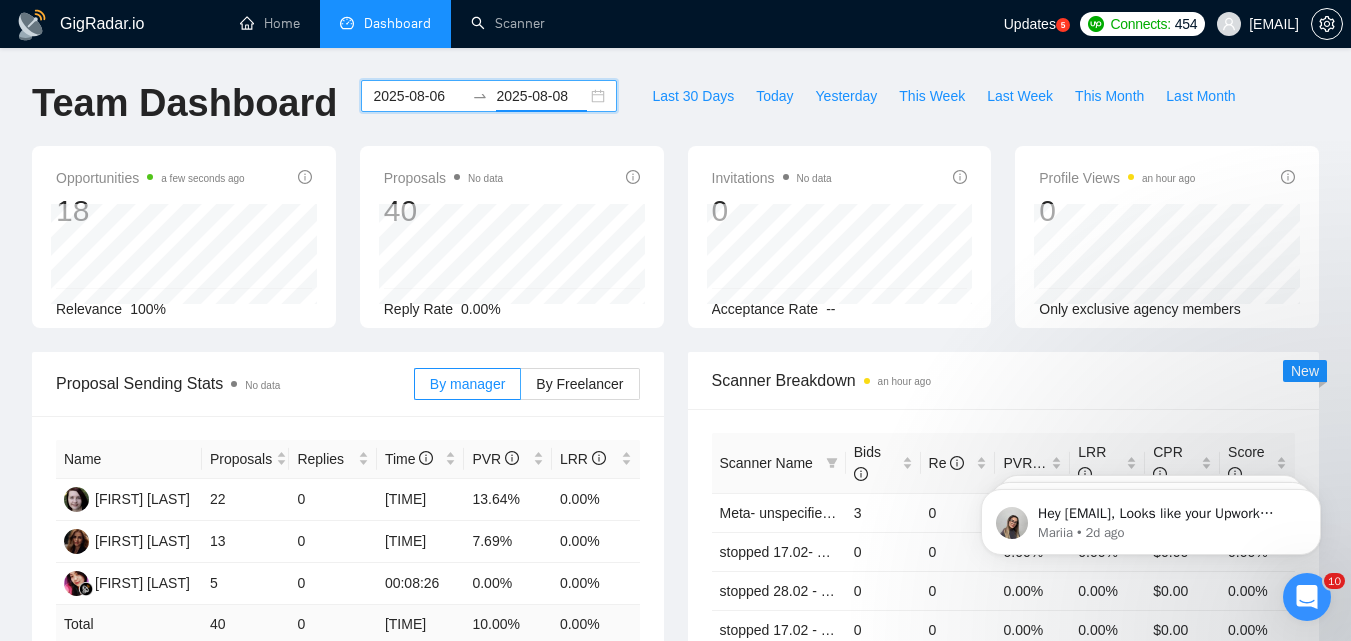 click on "[DATE] [DATE]" at bounding box center [489, 96] 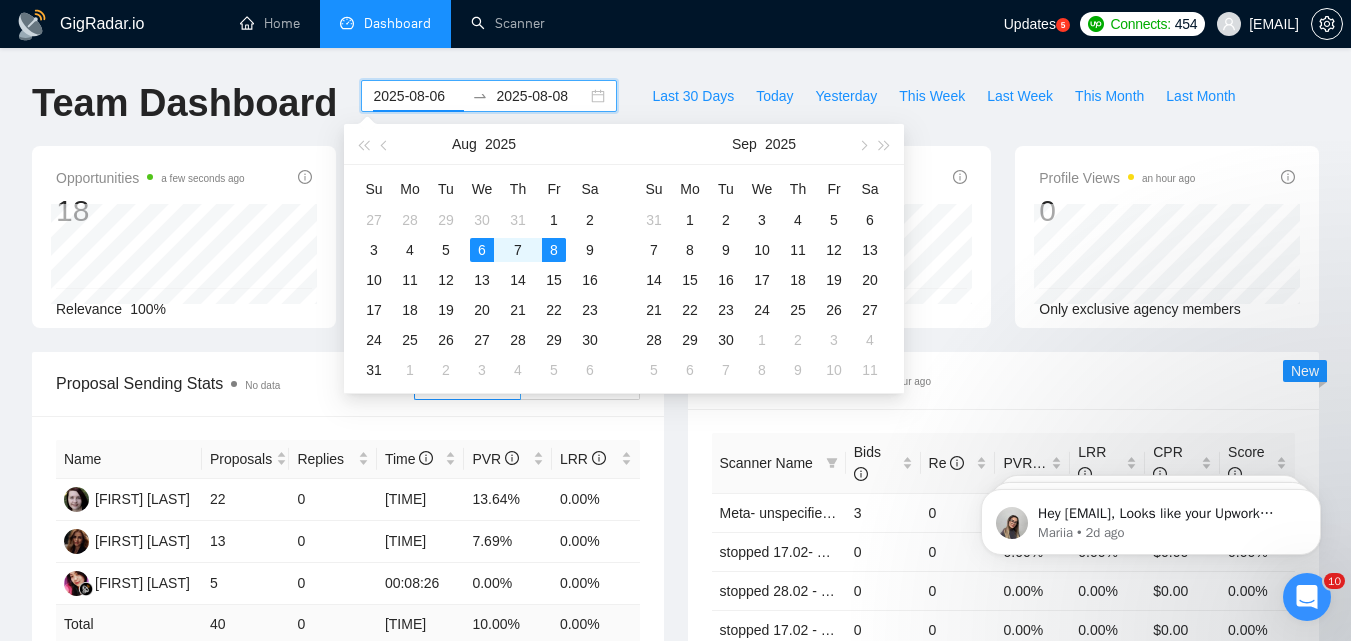 click on "2025-08-06" at bounding box center (418, 96) 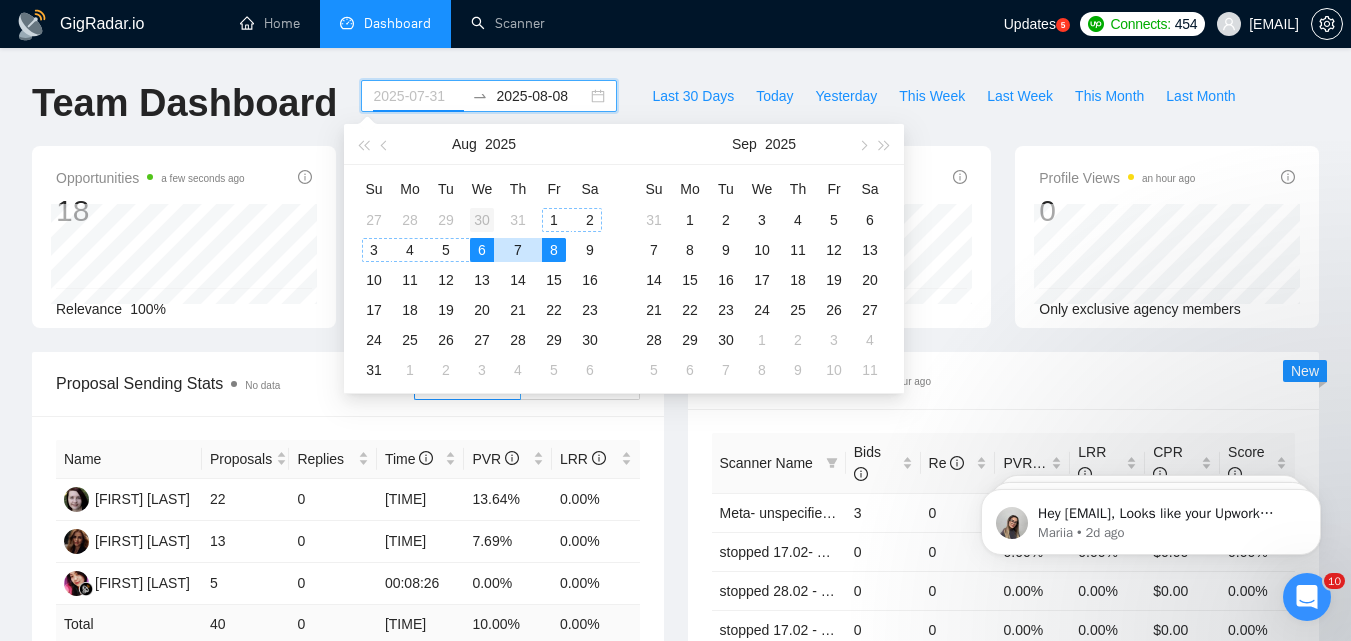 type on "2025-07-30" 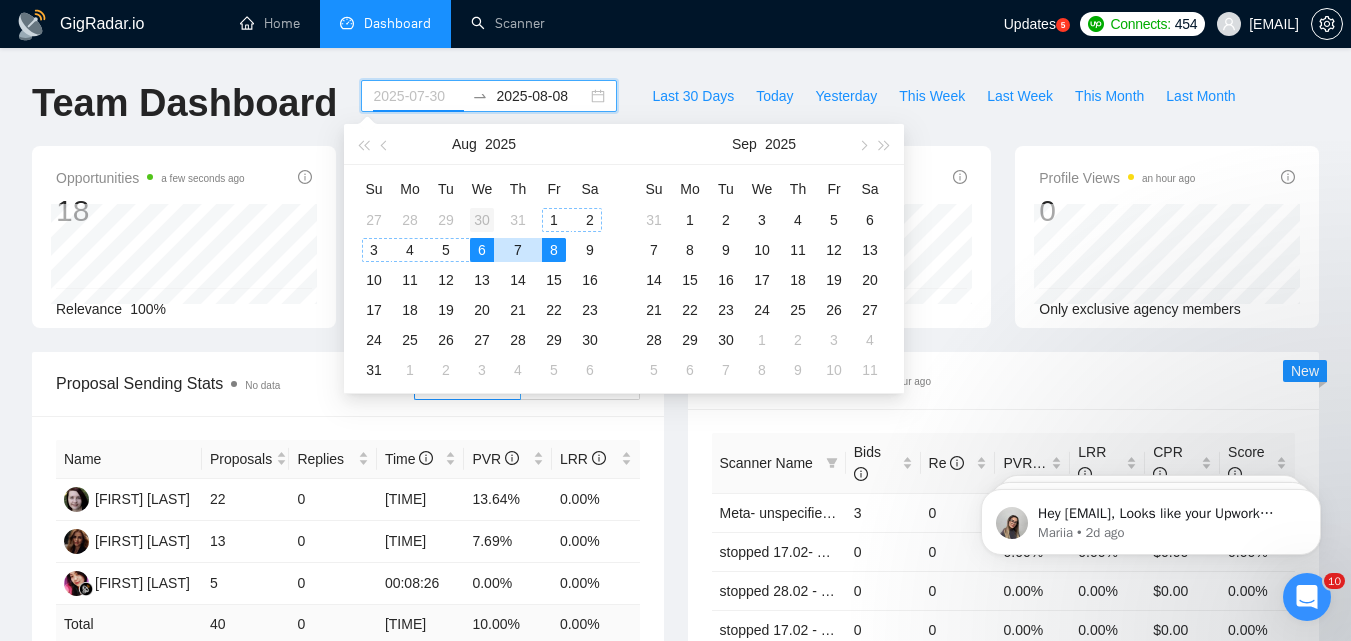 click on "30" at bounding box center (482, 220) 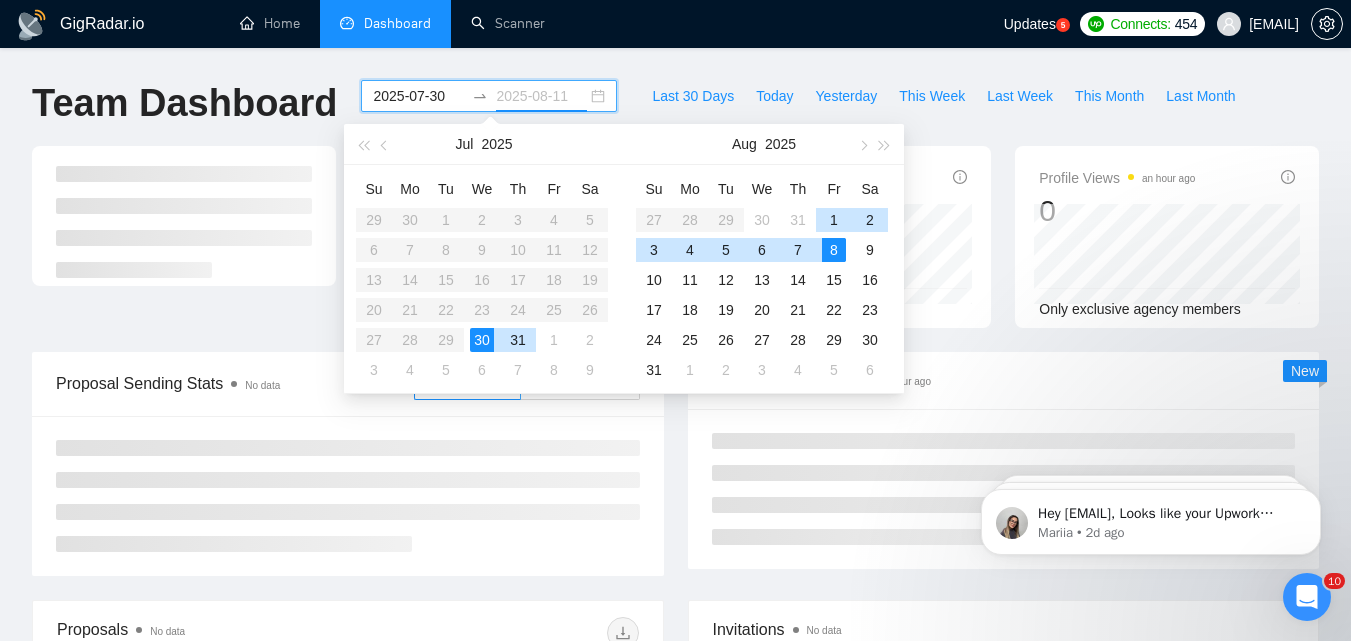 type on "2025-08-08" 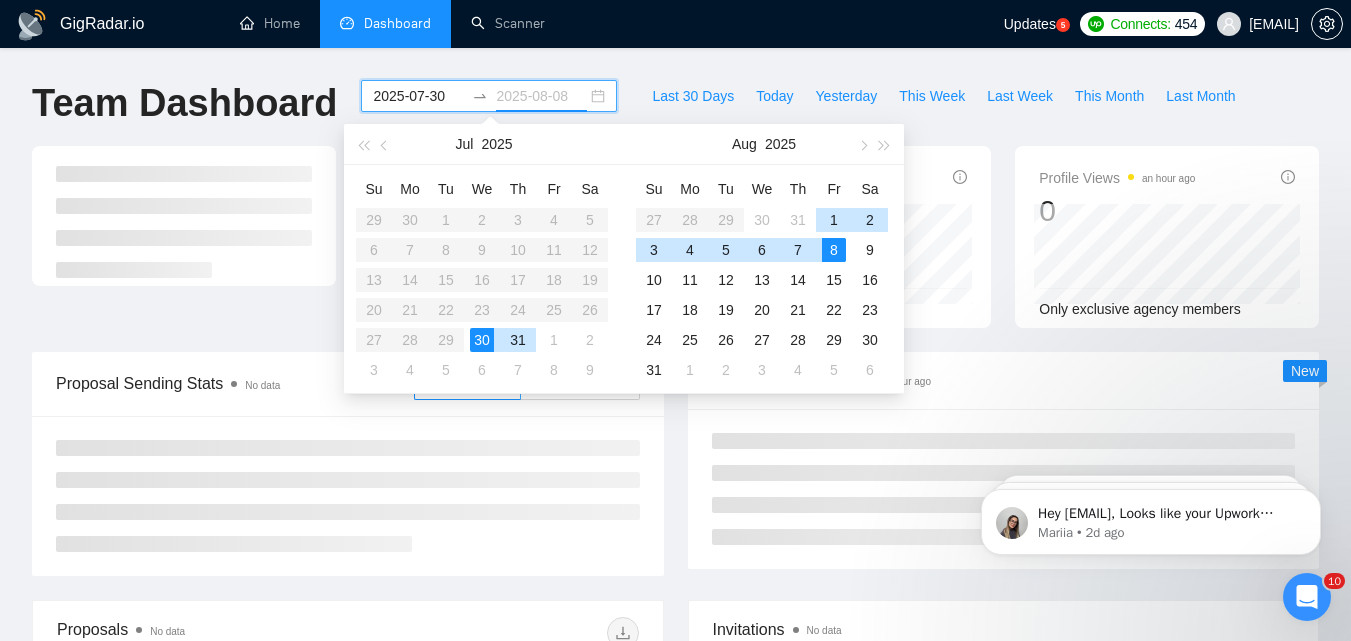 click on "8" at bounding box center (834, 250) 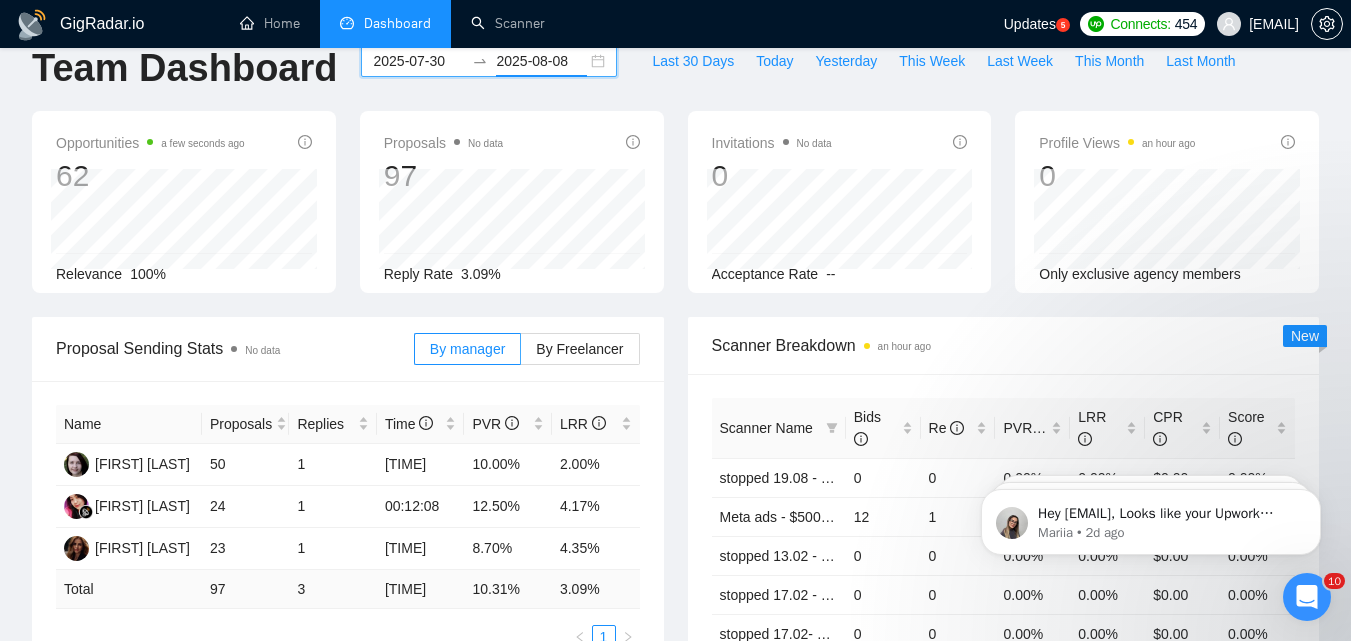scroll, scrollTop: 0, scrollLeft: 0, axis: both 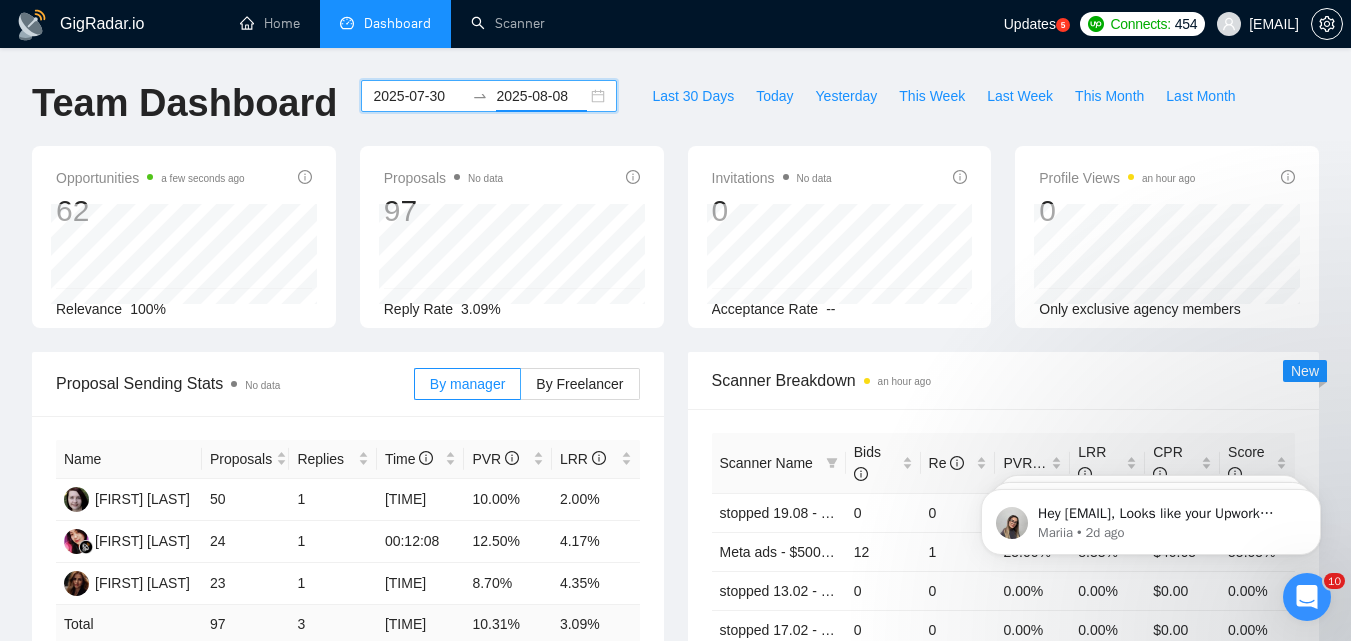 click on "2025-07-30" at bounding box center [418, 96] 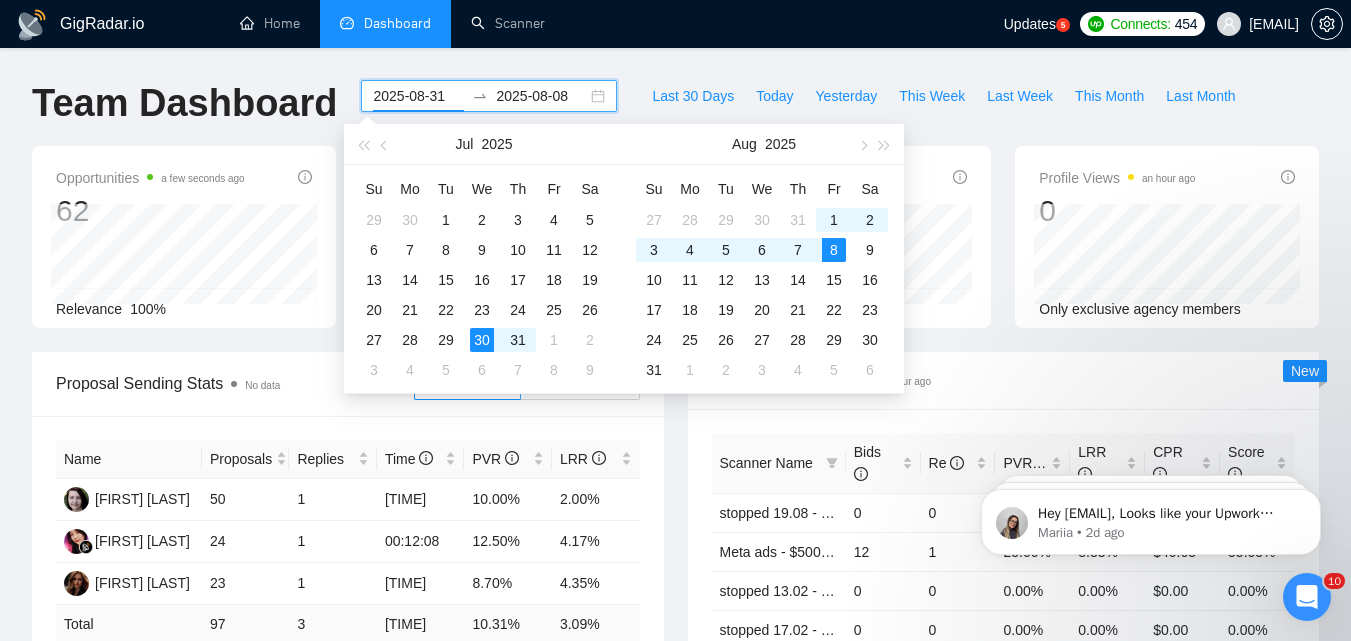 type on "2025-07-30" 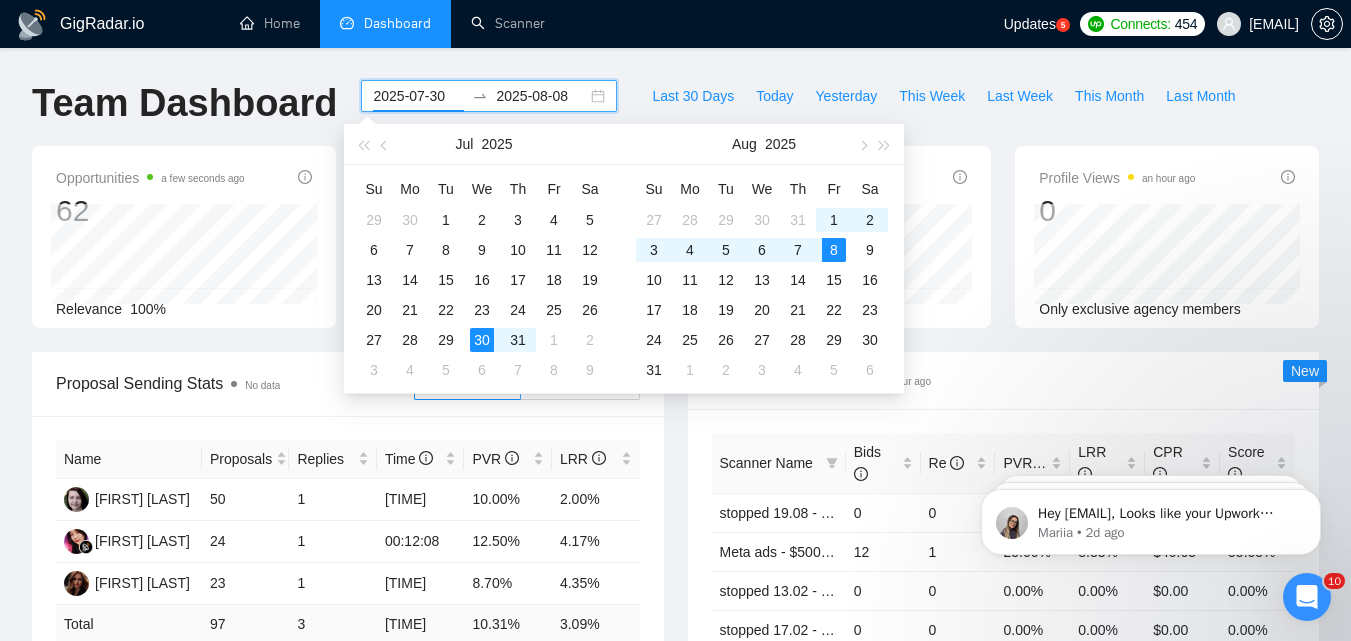 click on "Name Proposals Replies Time   PVR   LRR   [FIRST] [LAST] [NUMBER] [NUMBER] [TIME] [PERCENT] [PERCENT] [FIRST] [LAST] [NUMBER] [NUMBER] [TIME] [PERCENT] [PERCENT] [FIRST] [LAST] [NUMBER] [NUMBER] [TIME] [PERCENT] [PERCENT] Total [NUMBER] [NUMBER] [TIME] [PERCENT] [PERCENT] [NUMBER]" at bounding box center (348, 562) 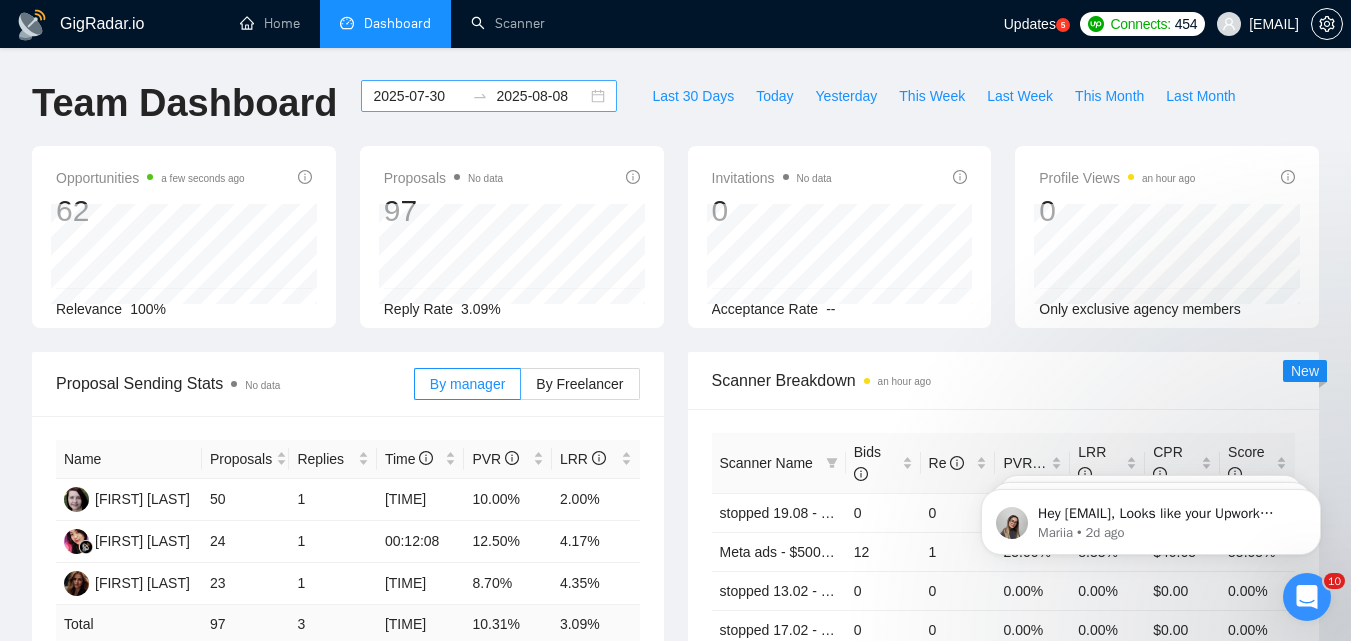click on "2025-08-08" at bounding box center (541, 96) 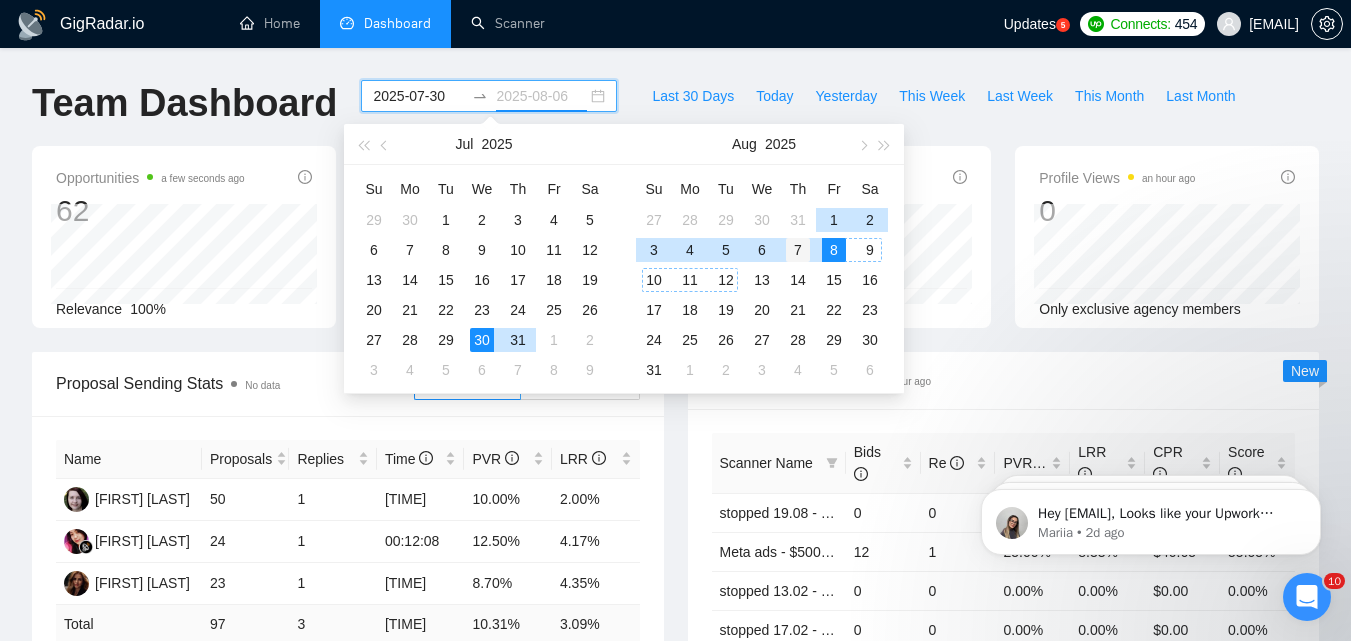 type on "2025-08-07" 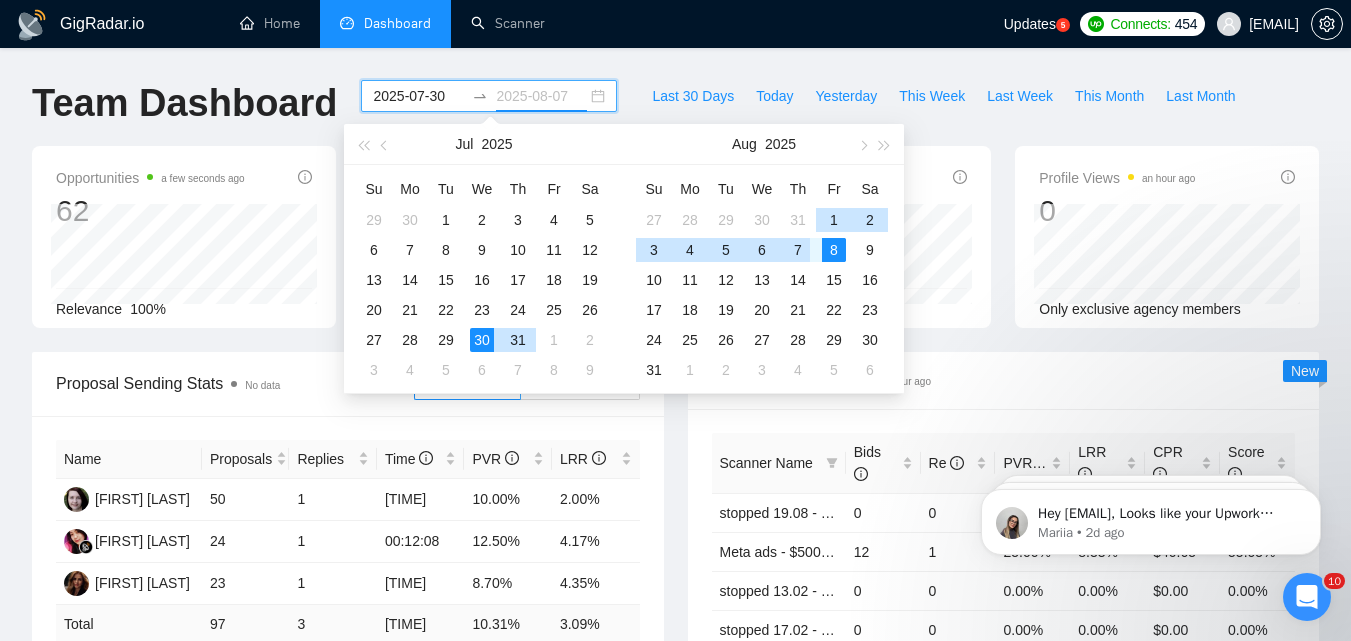 click on "7" at bounding box center (798, 250) 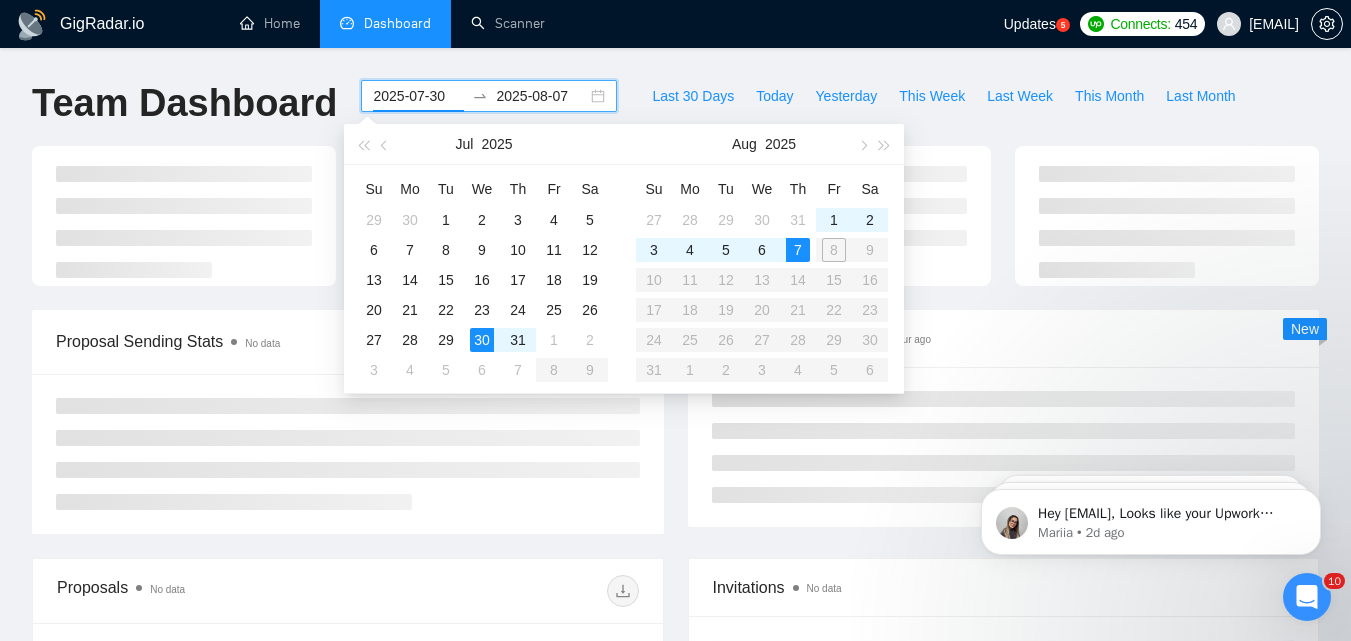 click at bounding box center [1004, 447] 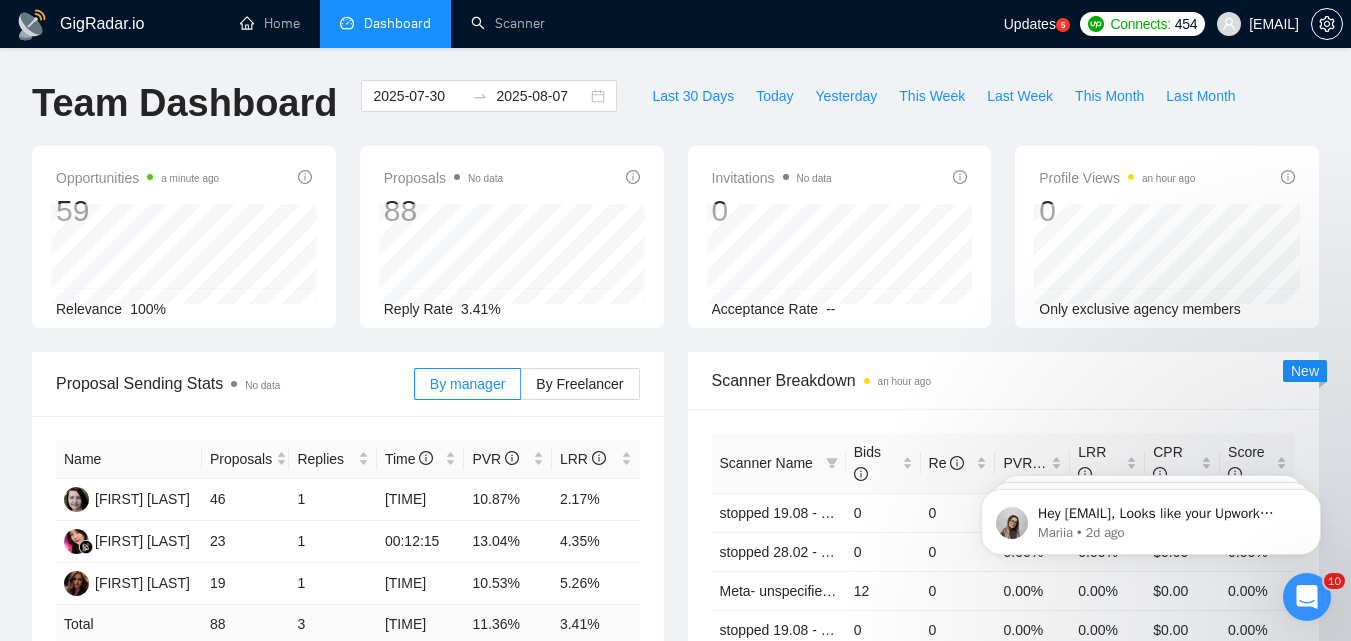 scroll, scrollTop: 100, scrollLeft: 0, axis: vertical 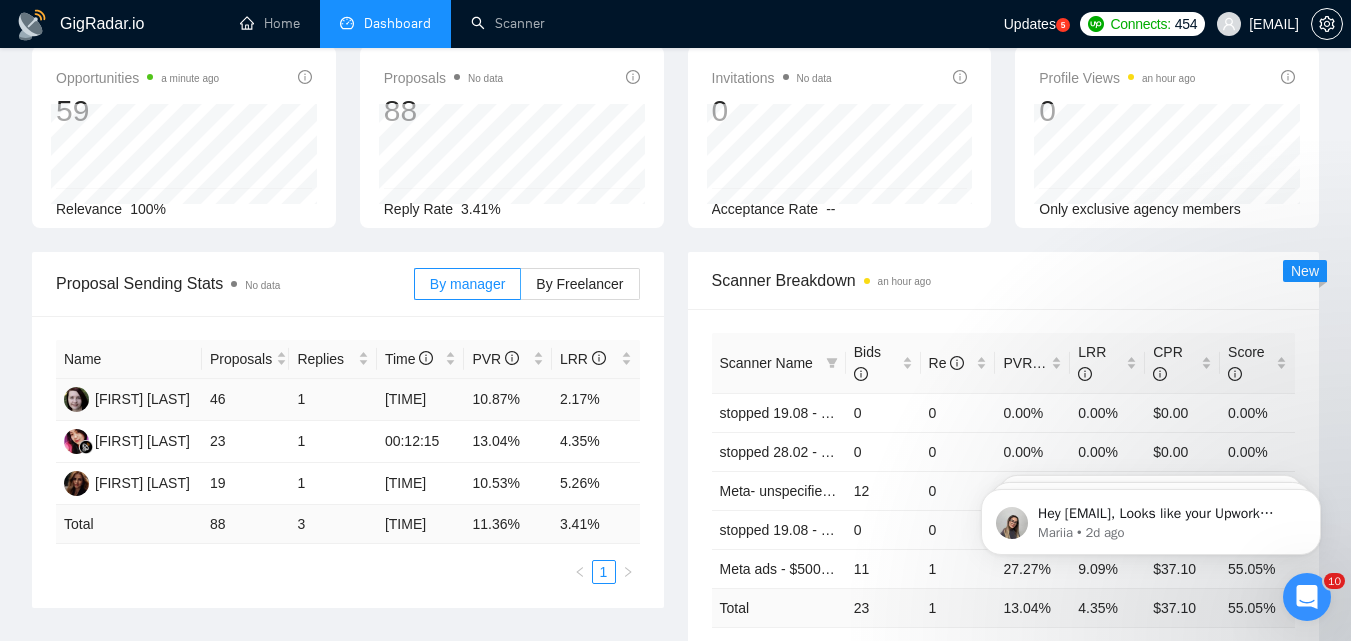 drag, startPoint x: 612, startPoint y: 496, endPoint x: 456, endPoint y: 389, distance: 189.16924 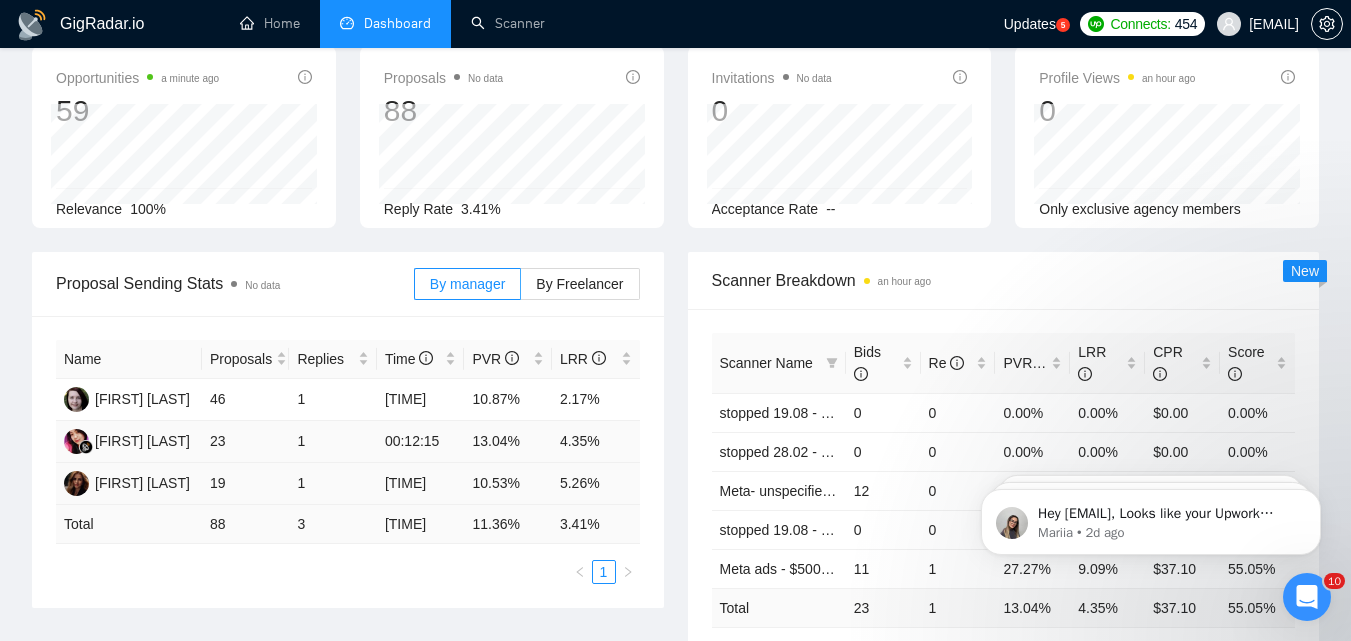 click on "10.53%" at bounding box center (508, 484) 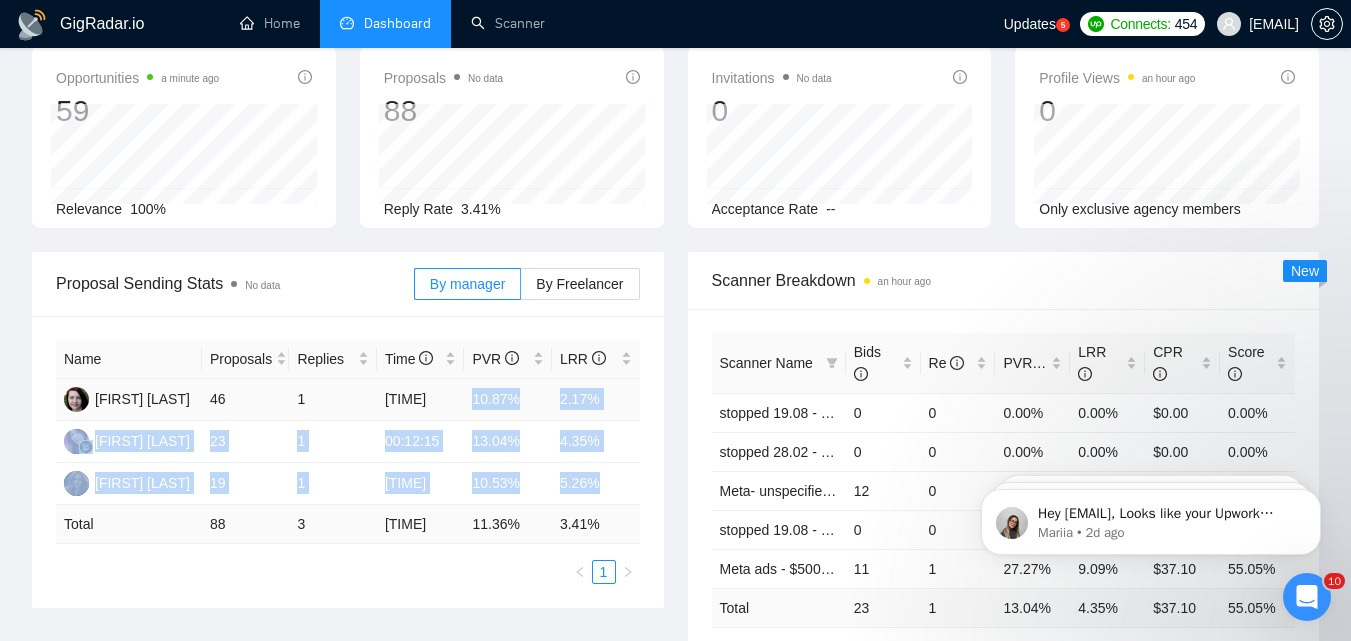 drag, startPoint x: 596, startPoint y: 487, endPoint x: 468, endPoint y: 407, distance: 150.9437 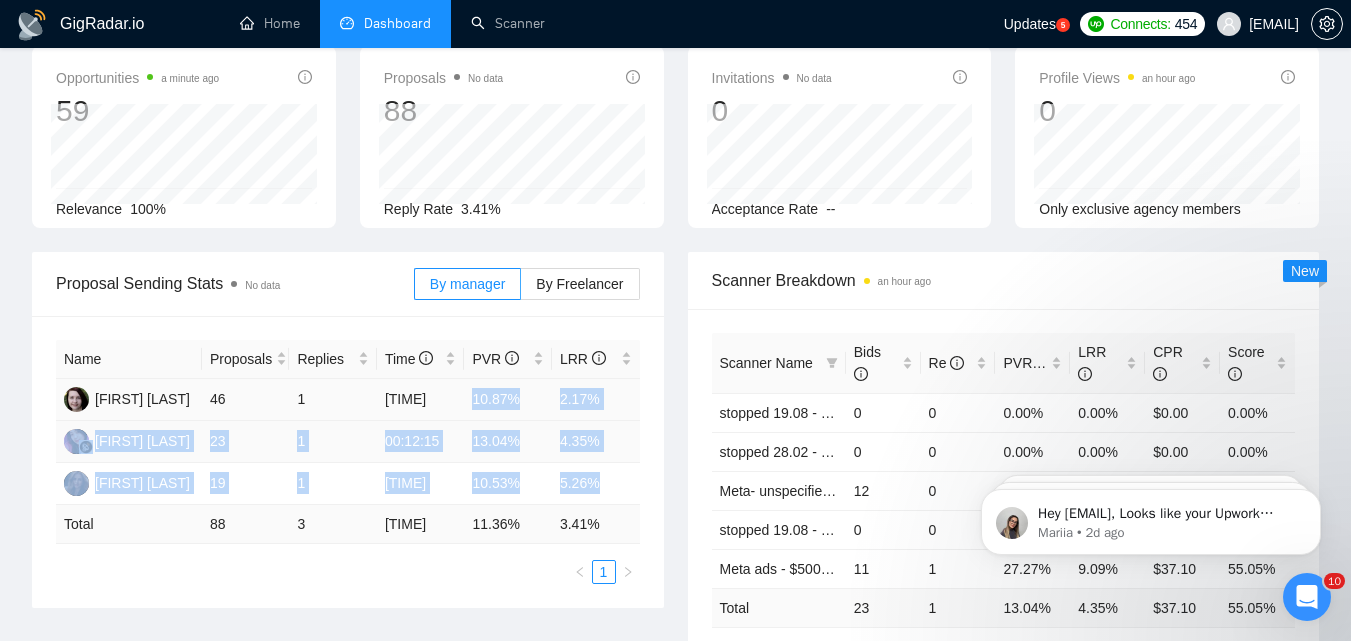 click on "13.04%" at bounding box center [508, 442] 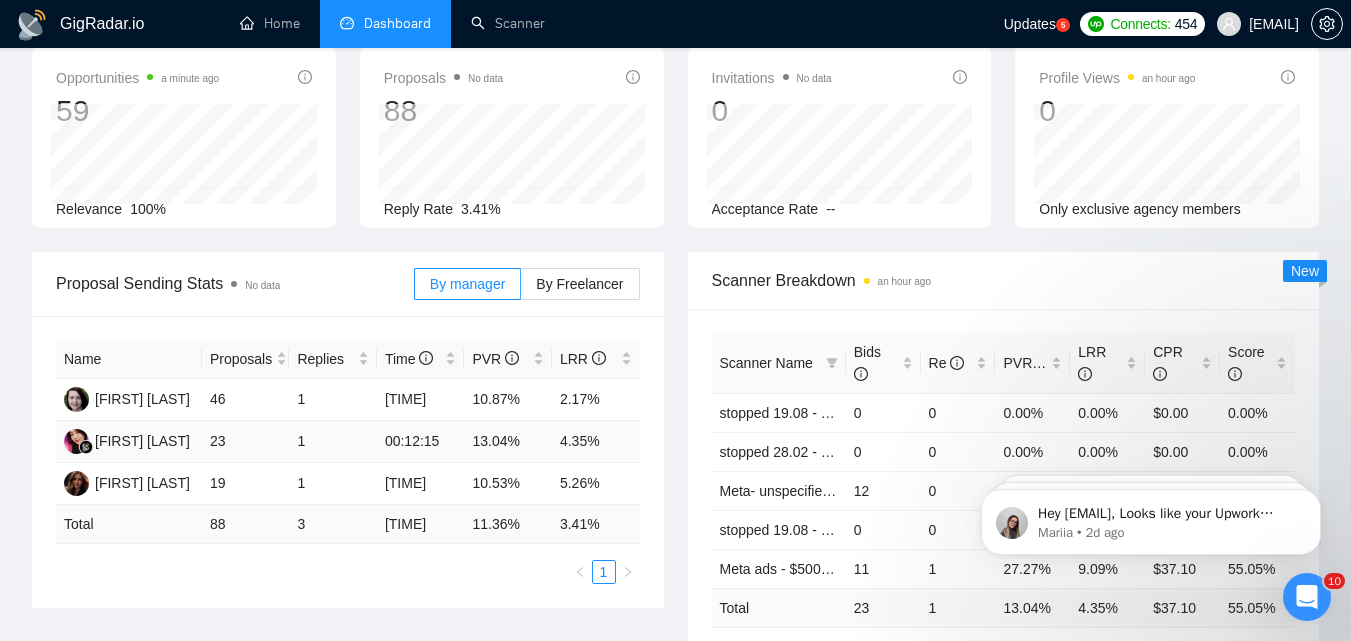 scroll, scrollTop: 0, scrollLeft: 0, axis: both 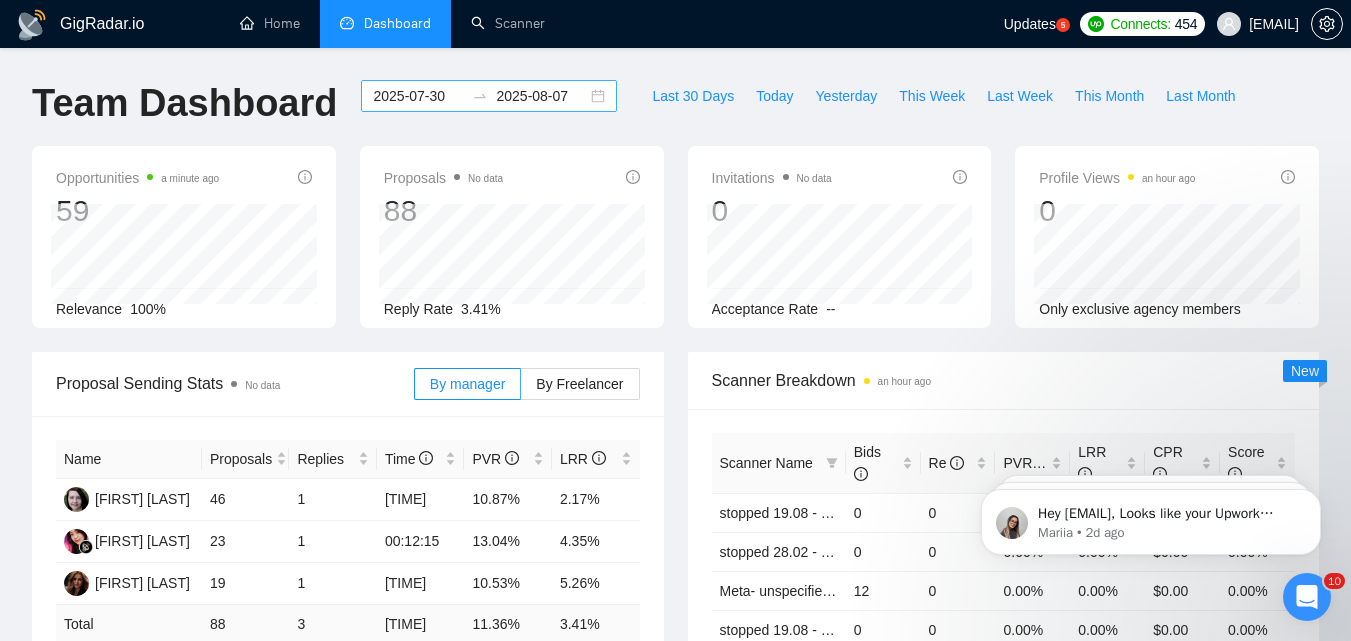 click on "[DATE] [DATE]" at bounding box center [489, 96] 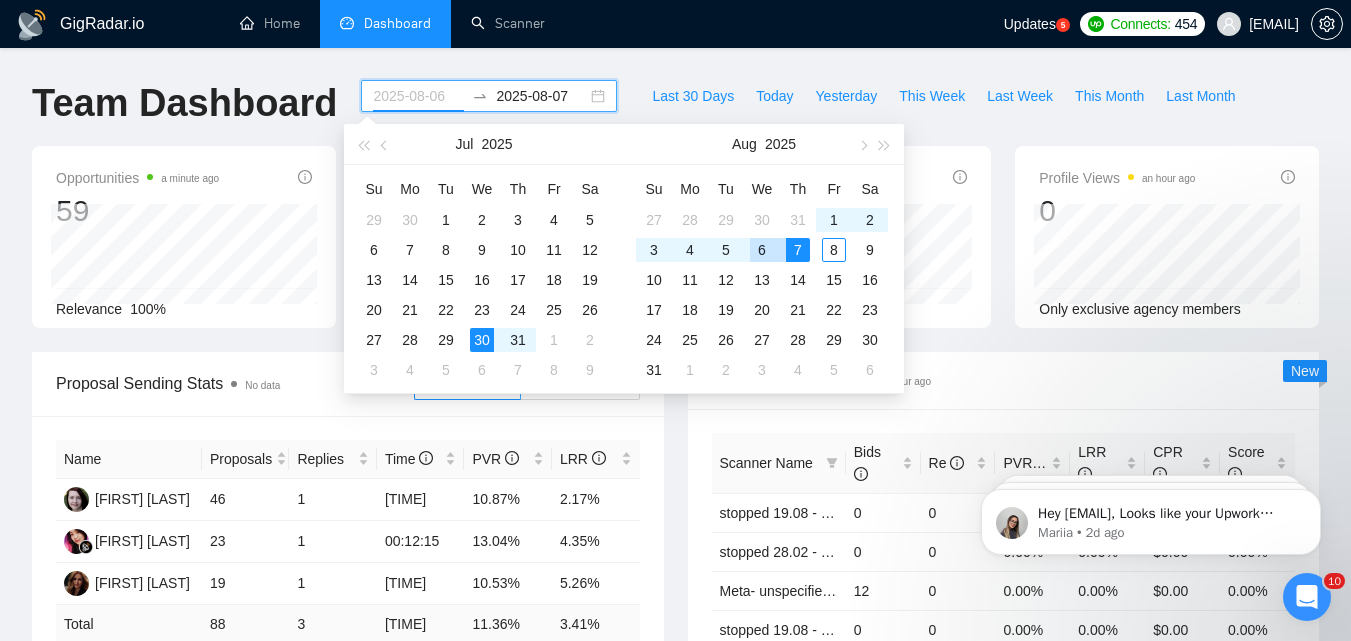 click on "6" at bounding box center [762, 250] 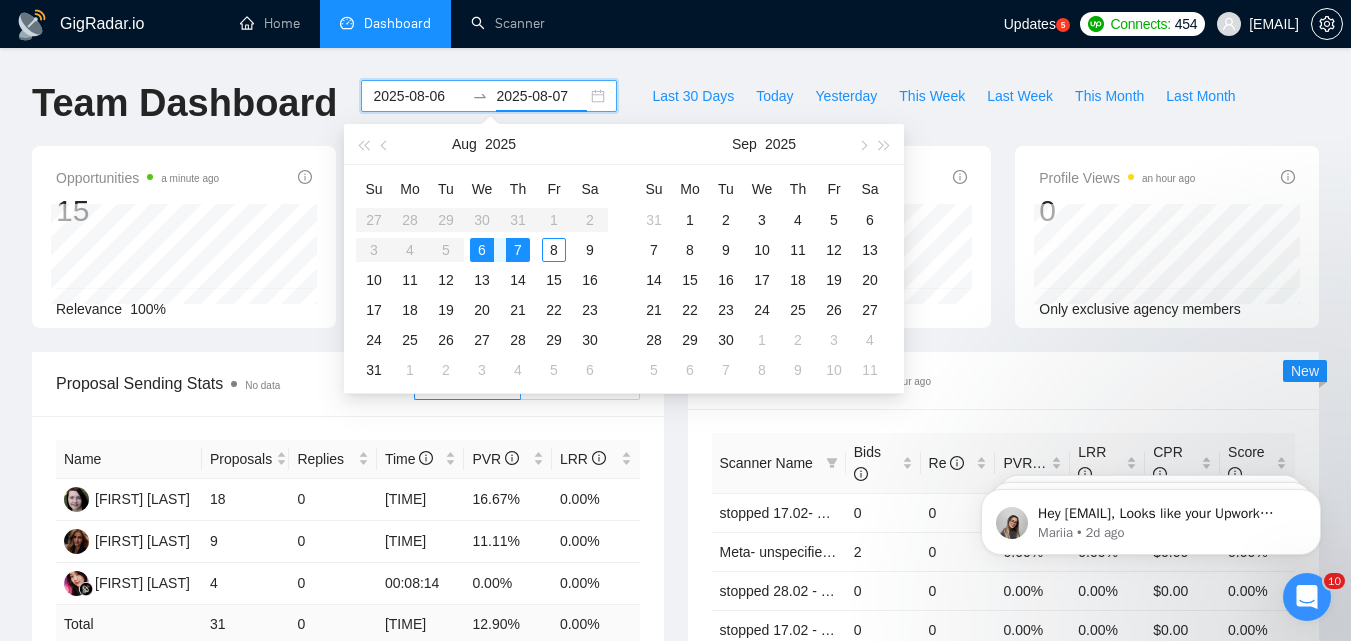 click on "2025-08-06" at bounding box center [418, 96] 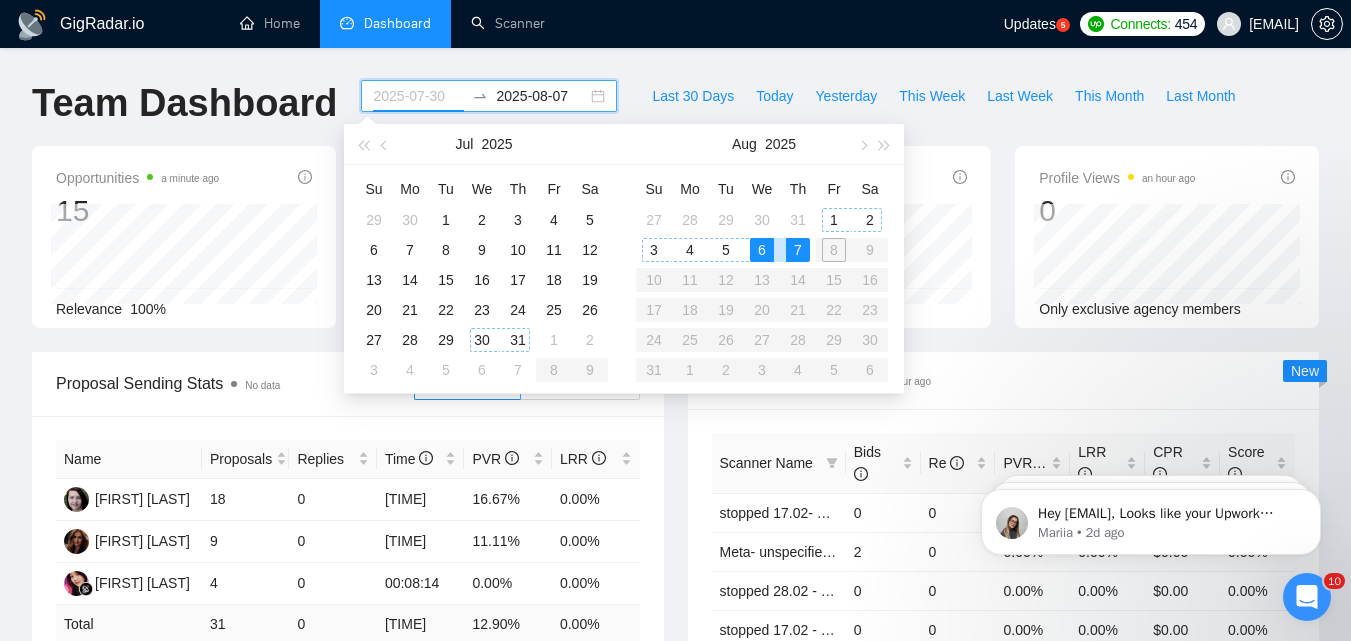 click on "30" at bounding box center (482, 340) 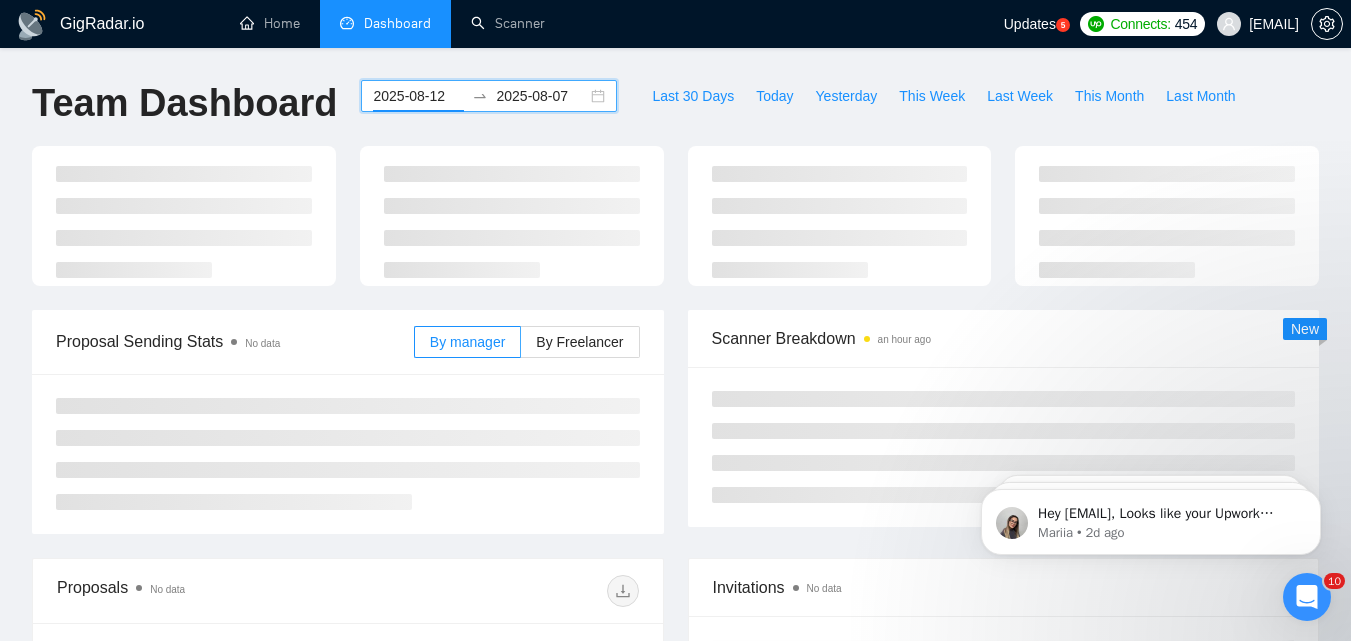 type on "2025-07-30" 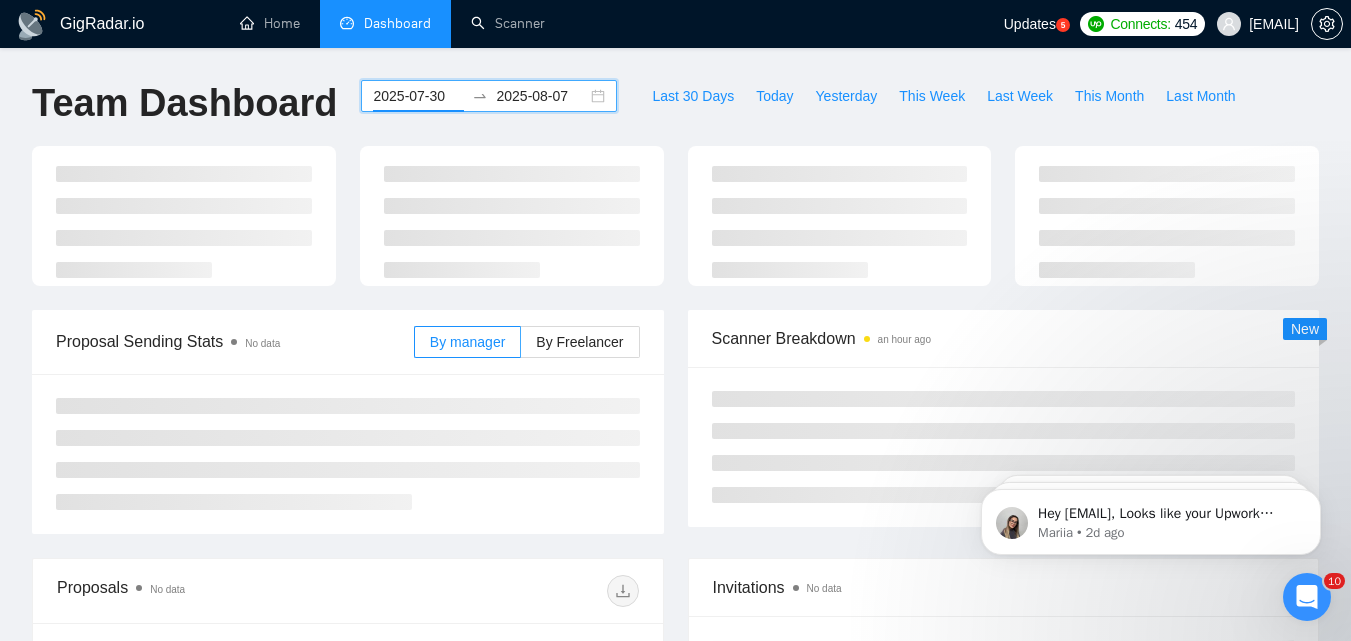 click on "2025-08-07" at bounding box center (541, 96) 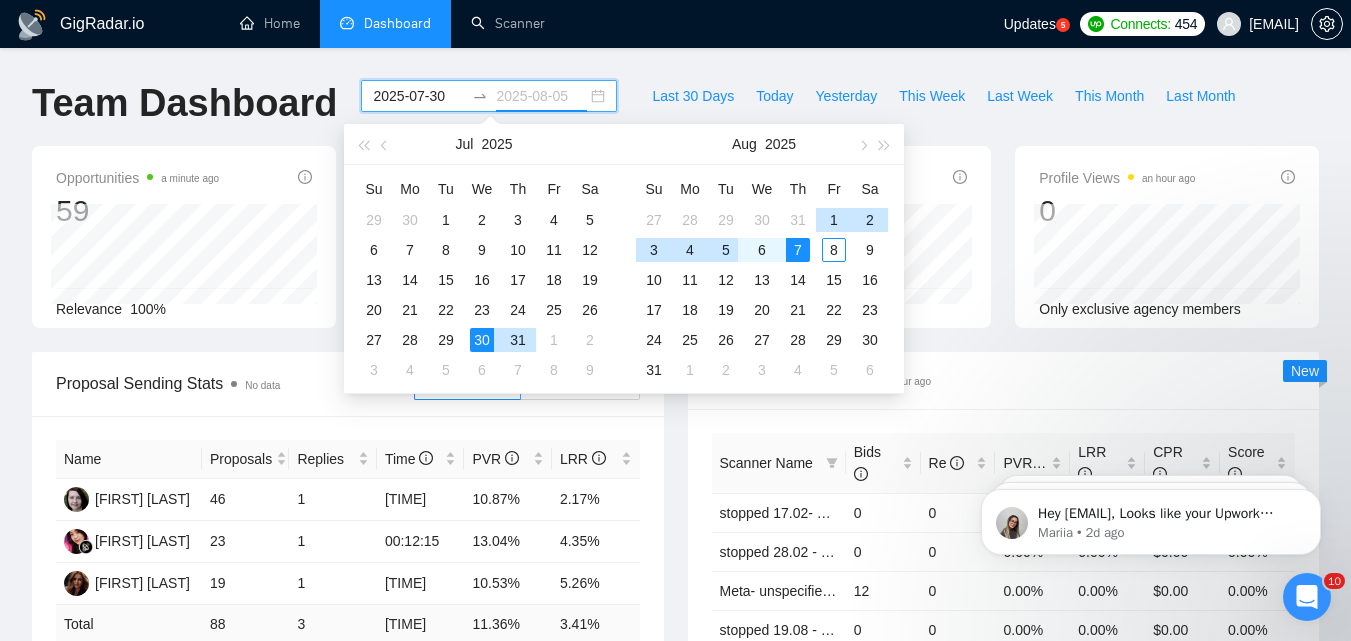 click on "5" at bounding box center [726, 250] 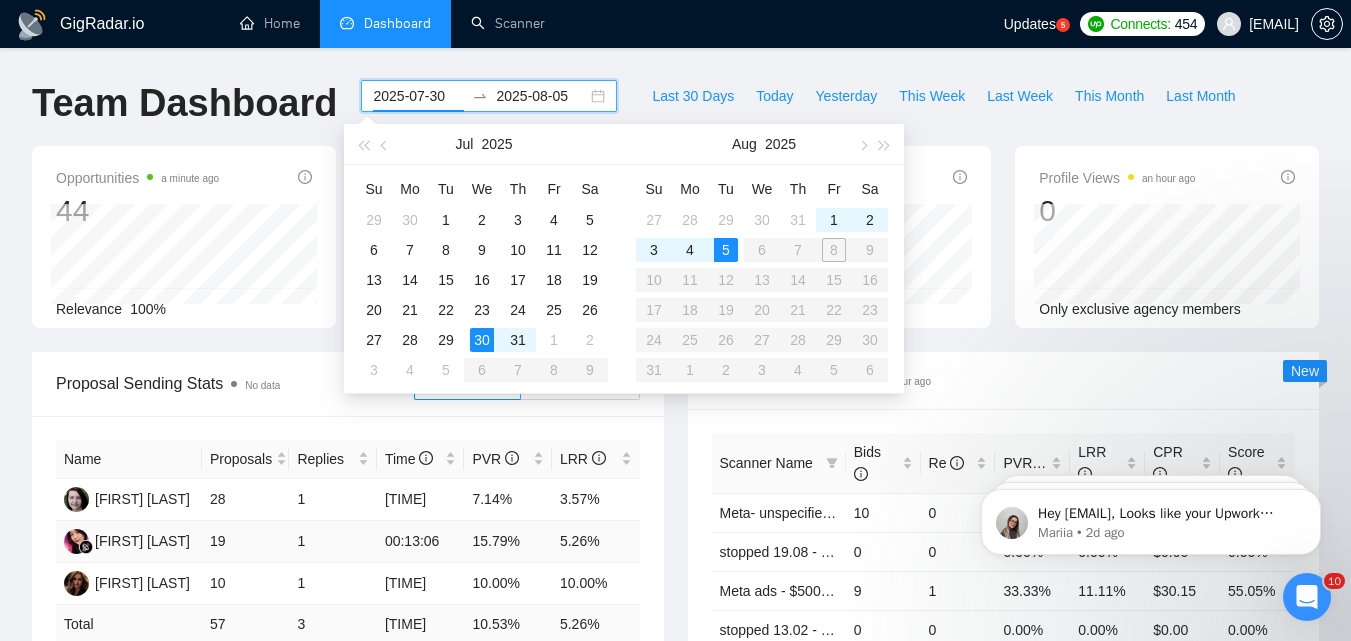click on "5.26%" at bounding box center (596, 542) 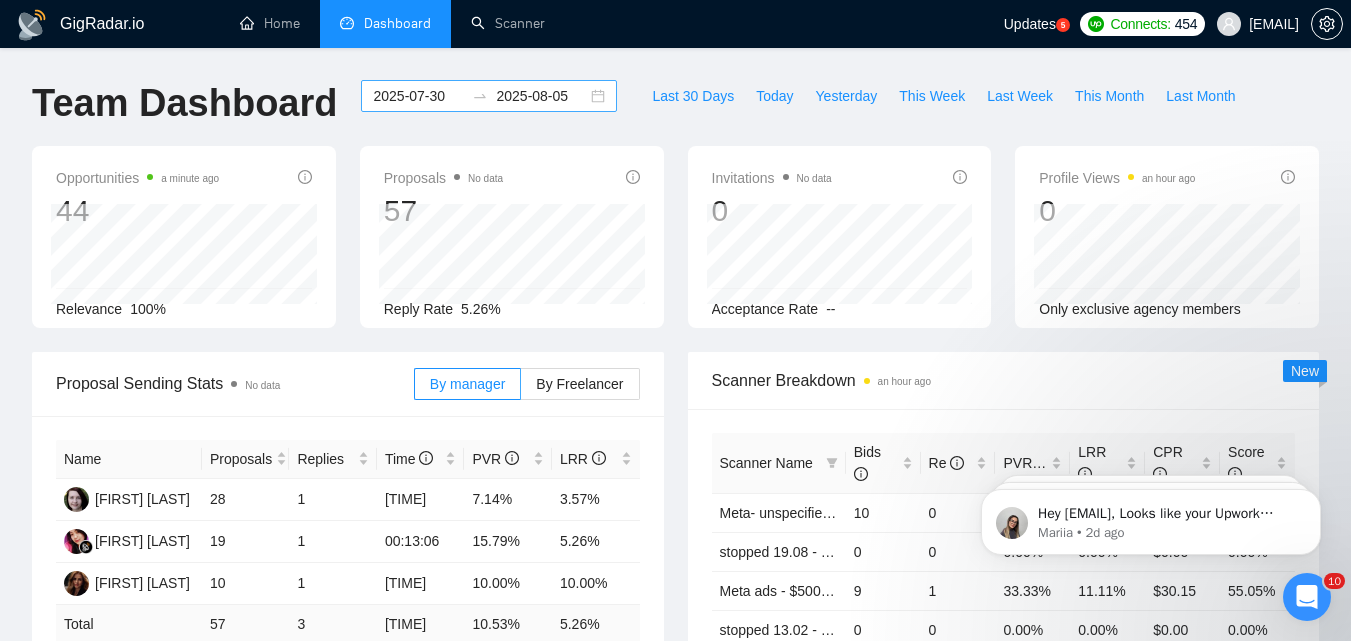 click on "2025-08-05" at bounding box center [541, 96] 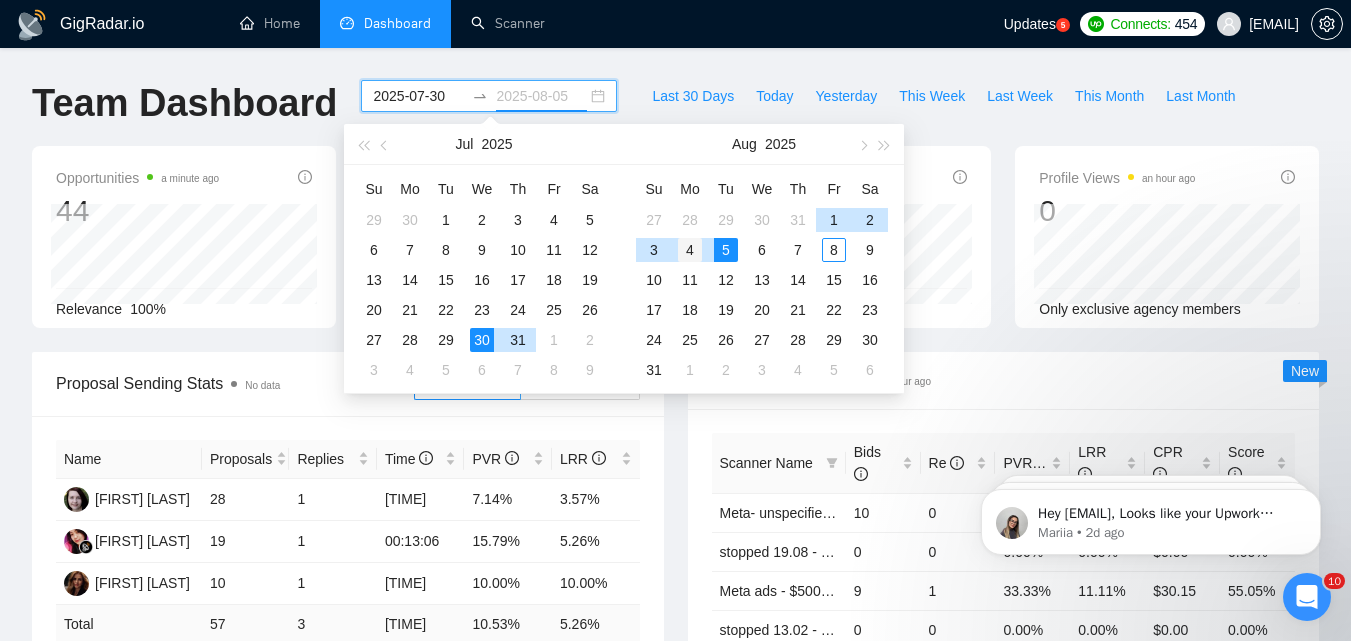type on "2025-08-04" 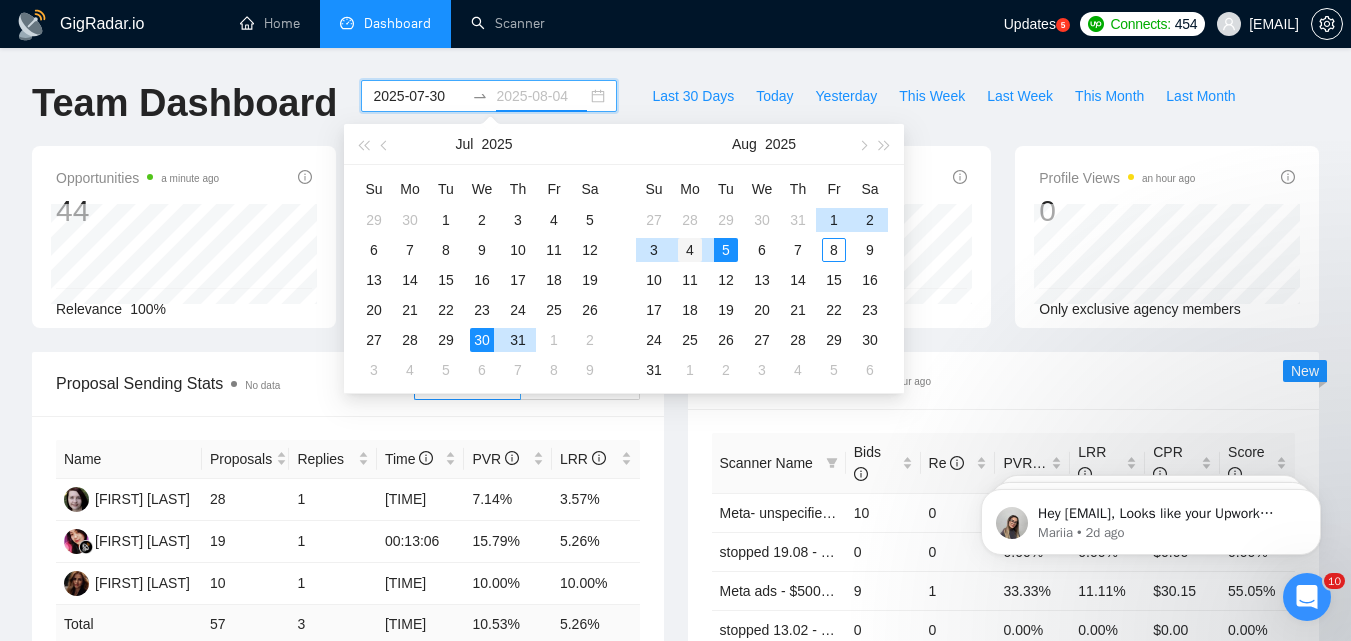 click on "4" at bounding box center (690, 250) 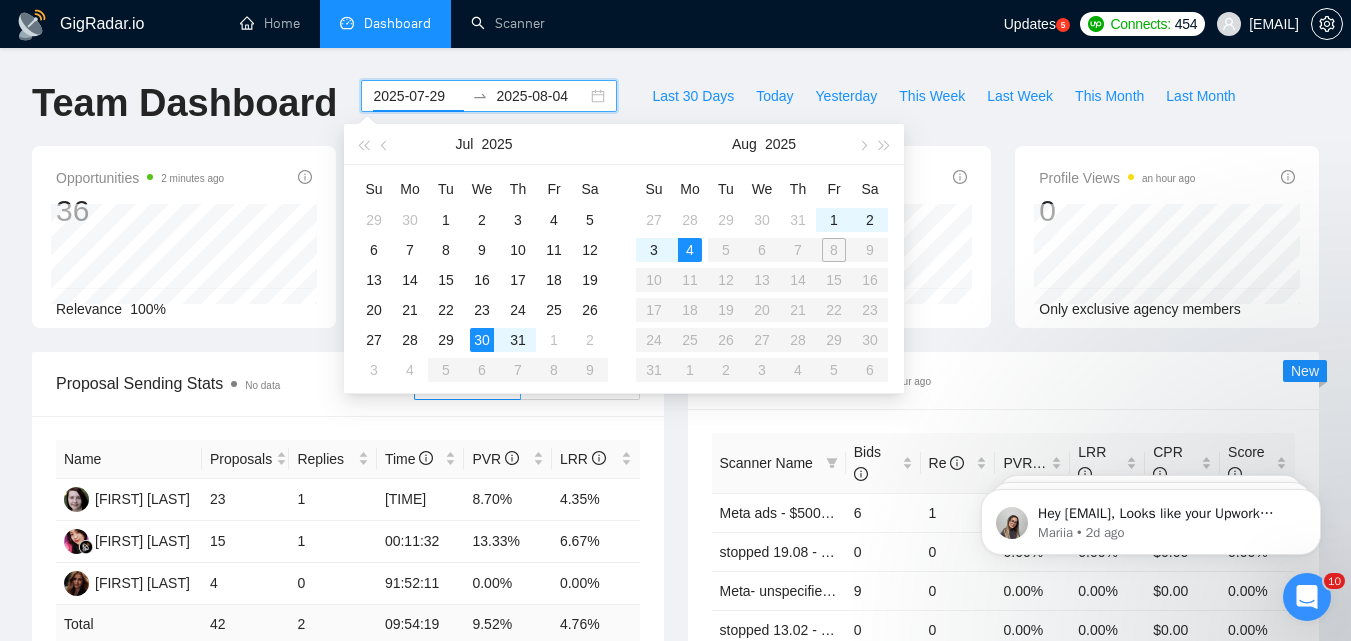 type on "2025-07-30" 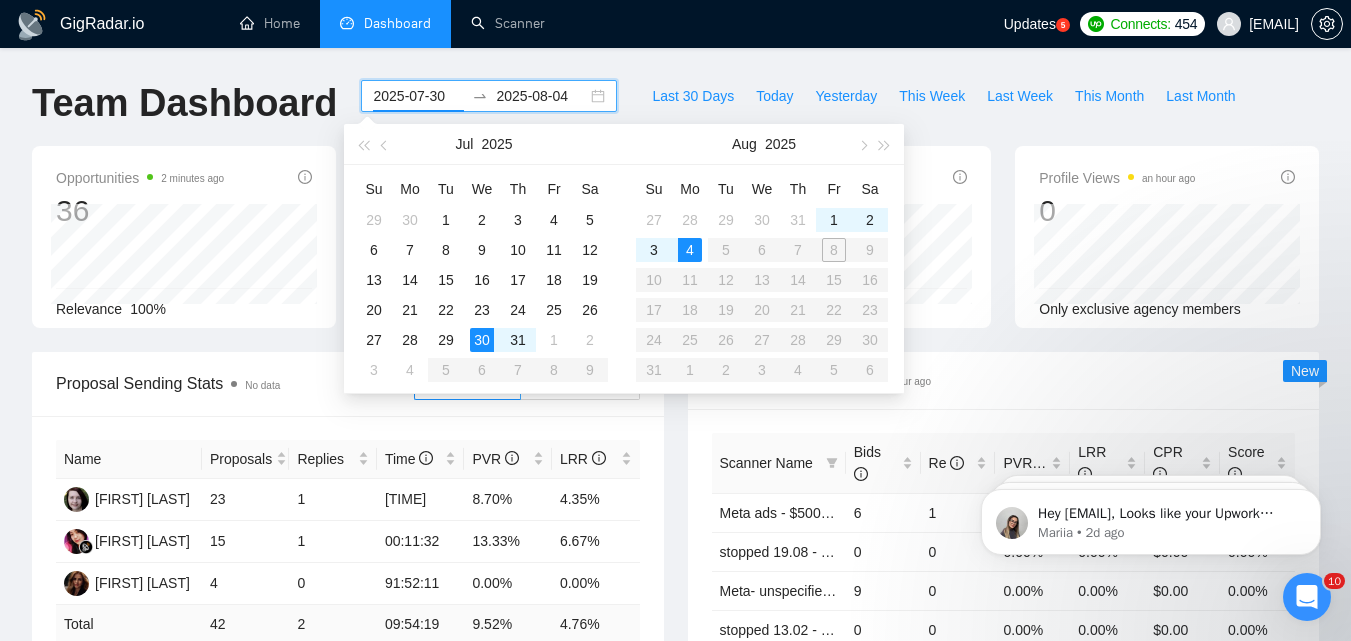 drag, startPoint x: 582, startPoint y: 89, endPoint x: 569, endPoint y: 90, distance: 13.038404 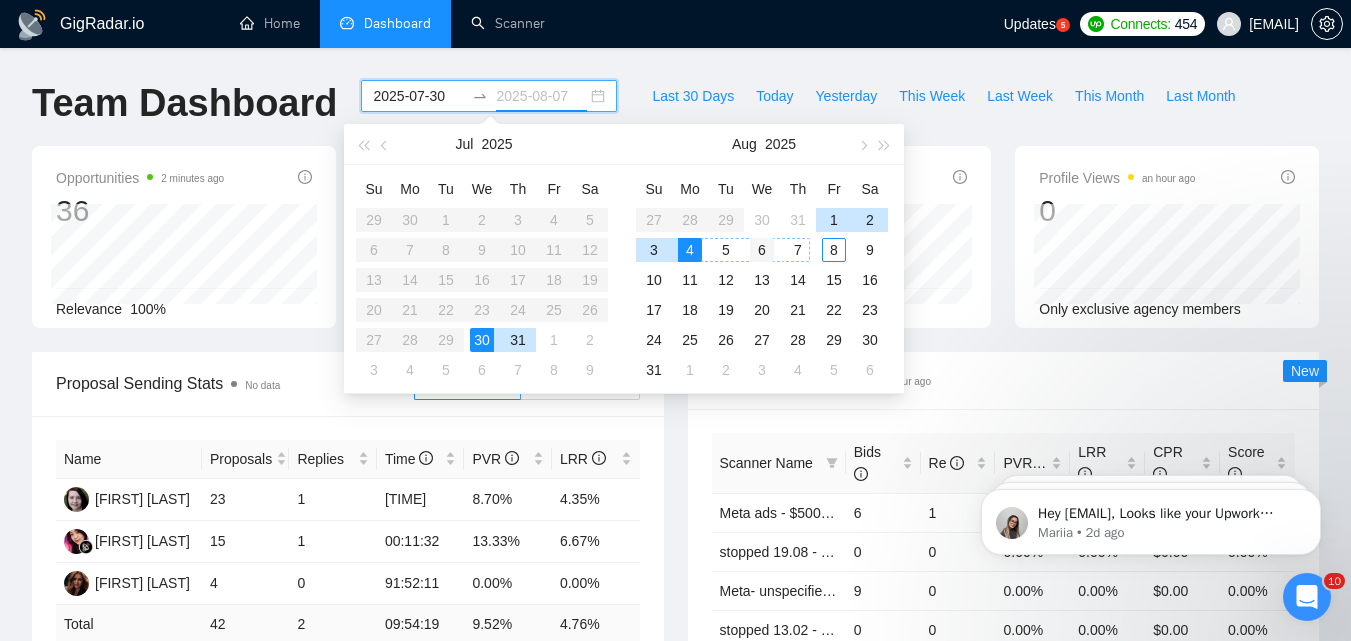 type on "2025-08-06" 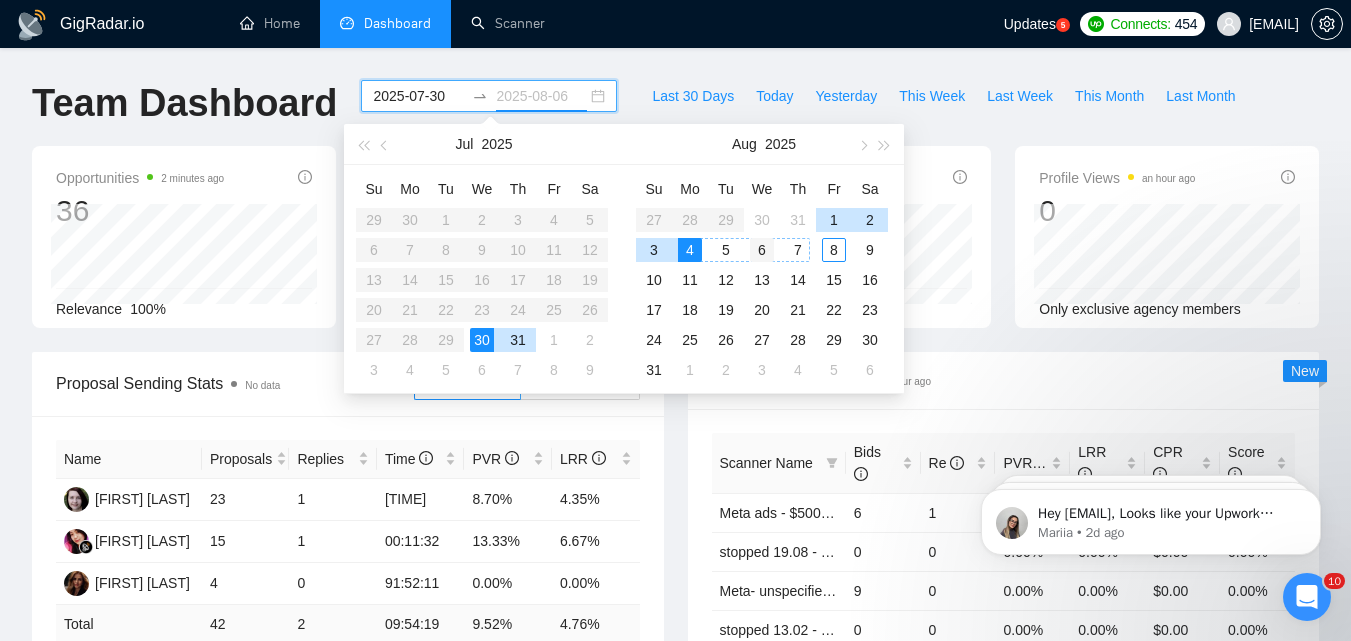 click on "6" at bounding box center (762, 250) 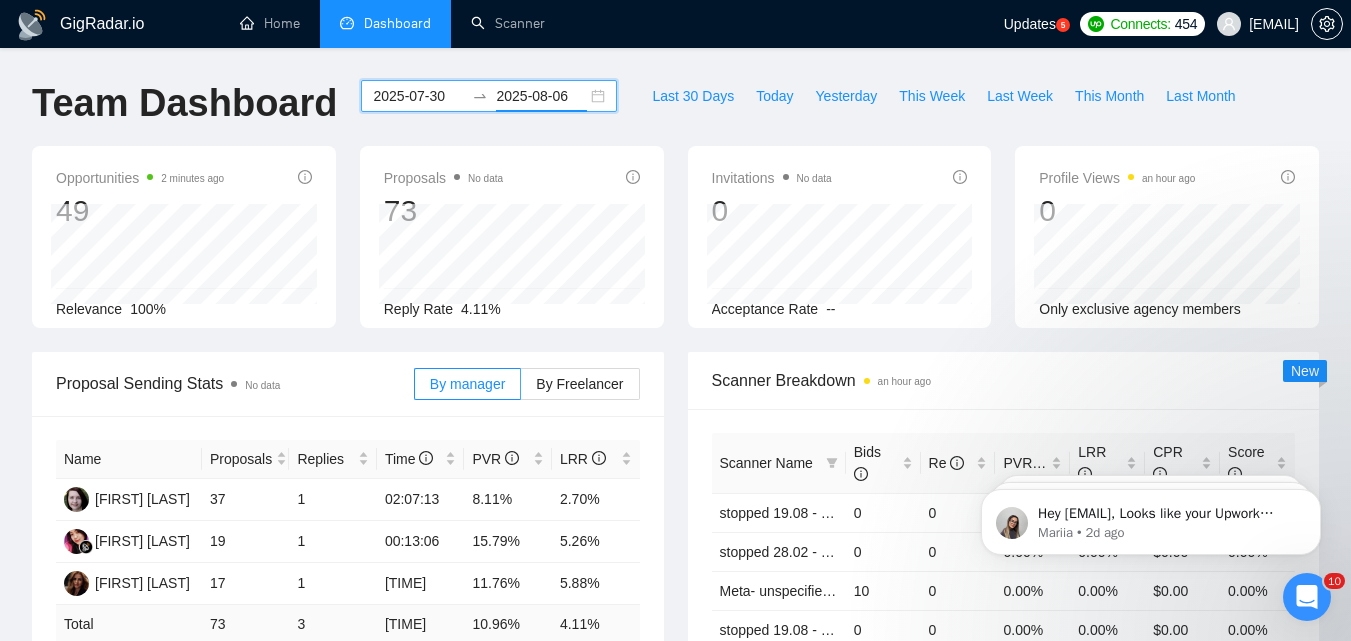 scroll, scrollTop: 100, scrollLeft: 0, axis: vertical 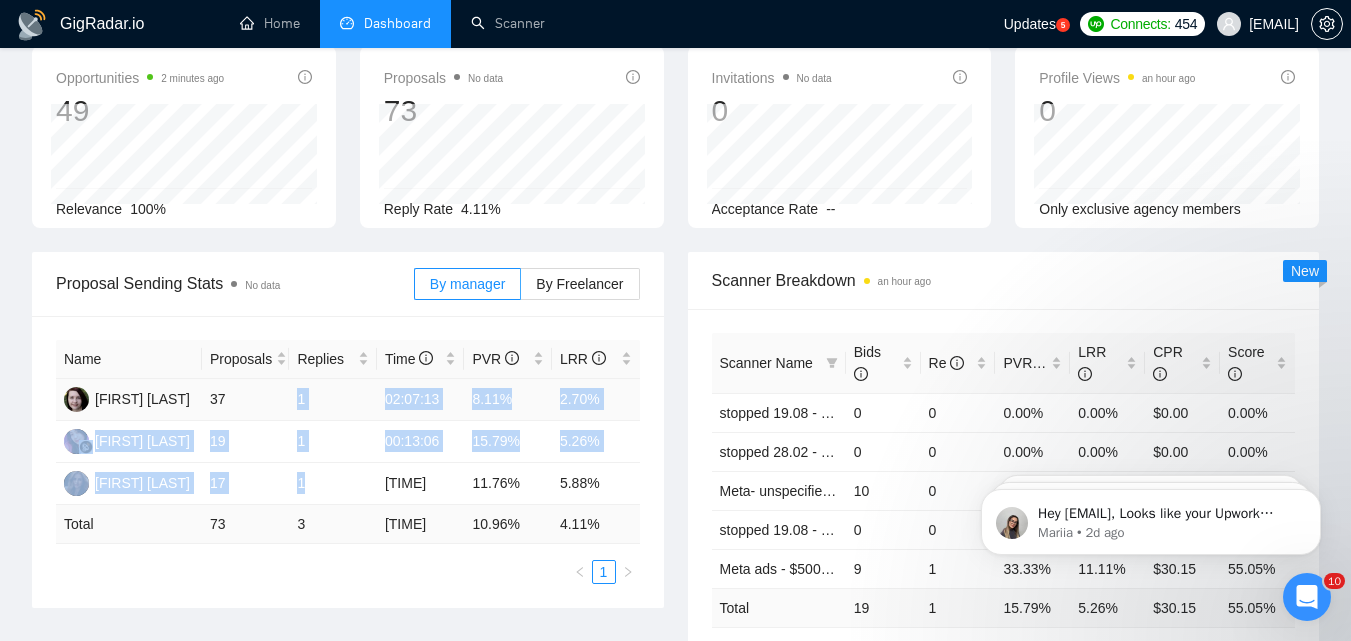 drag, startPoint x: 334, startPoint y: 493, endPoint x: 282, endPoint y: 384, distance: 120.76837 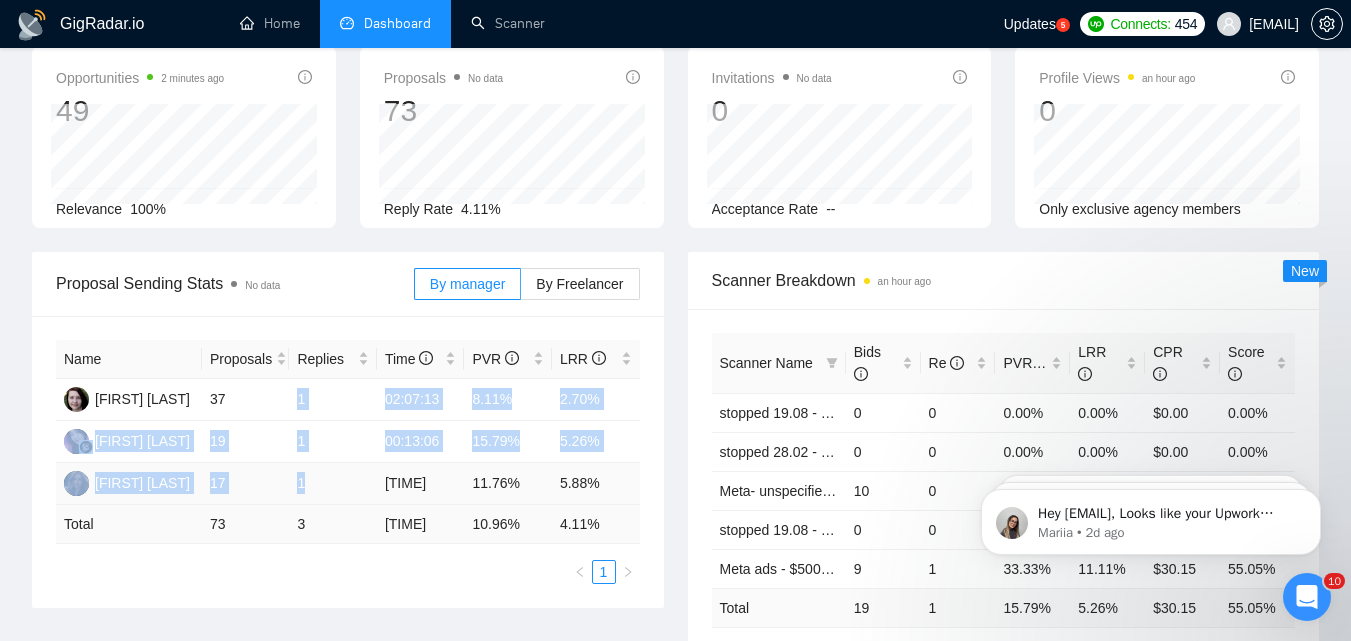drag, startPoint x: 284, startPoint y: 390, endPoint x: 358, endPoint y: 477, distance: 114.21471 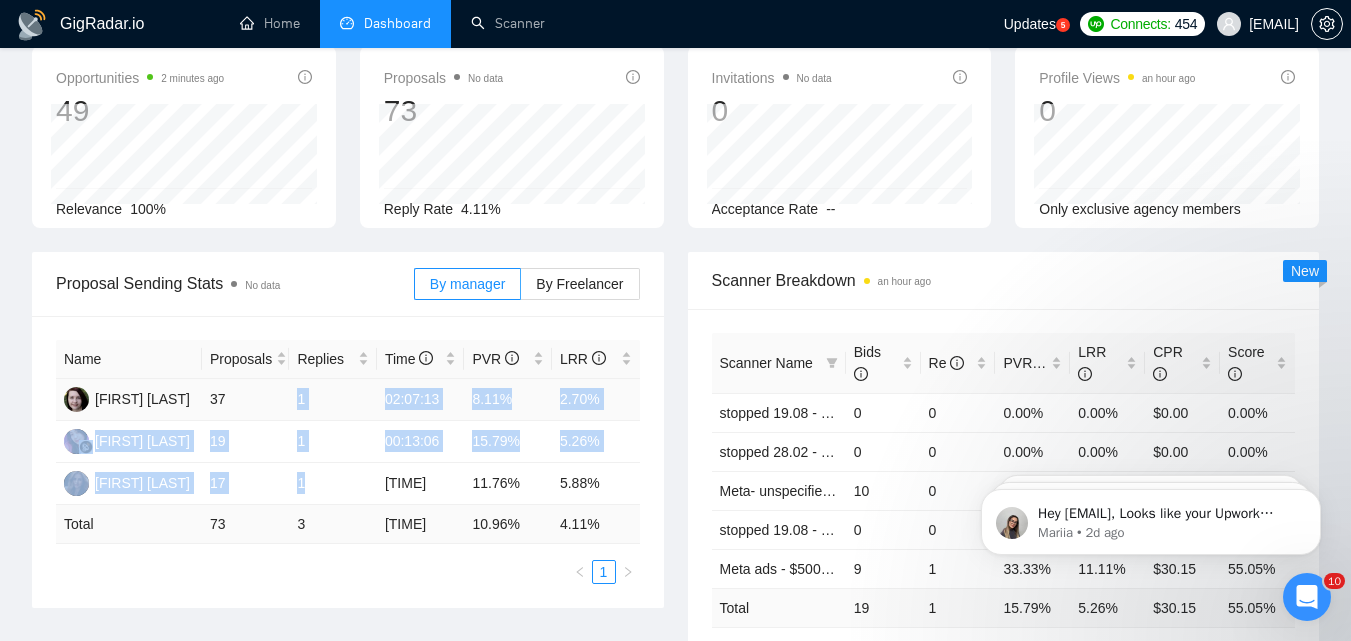 drag, startPoint x: 358, startPoint y: 477, endPoint x: 295, endPoint y: 378, distance: 117.34564 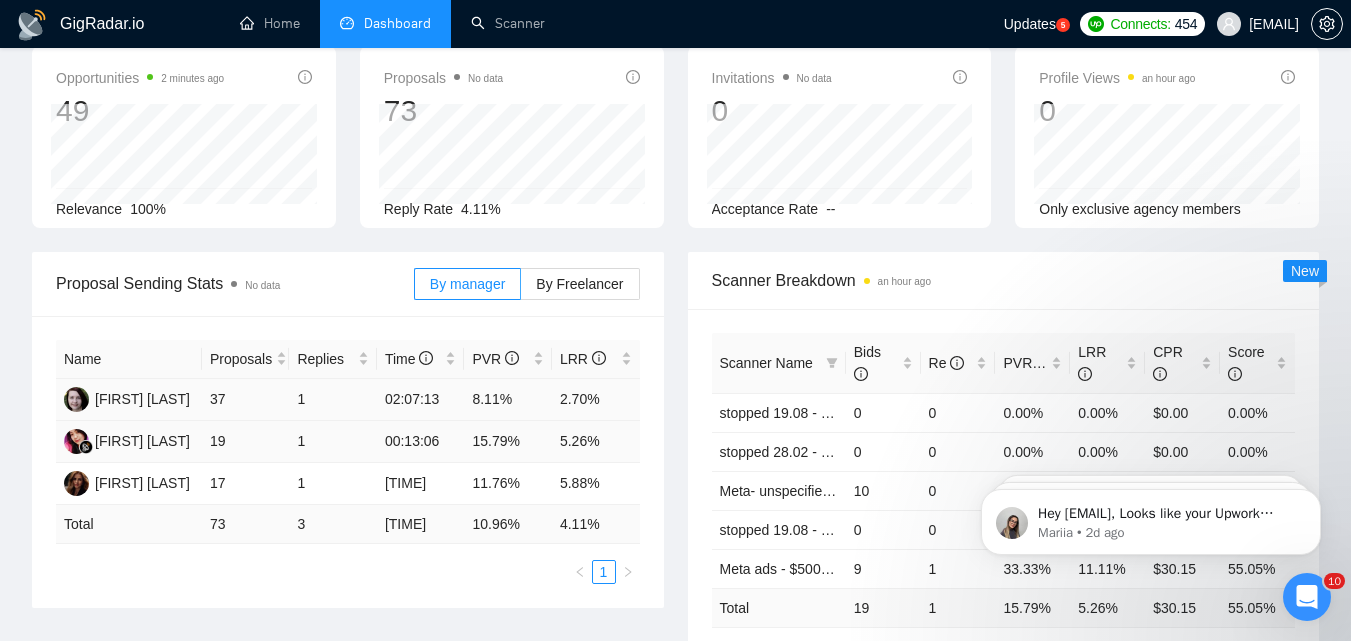 click on "1" at bounding box center (333, 442) 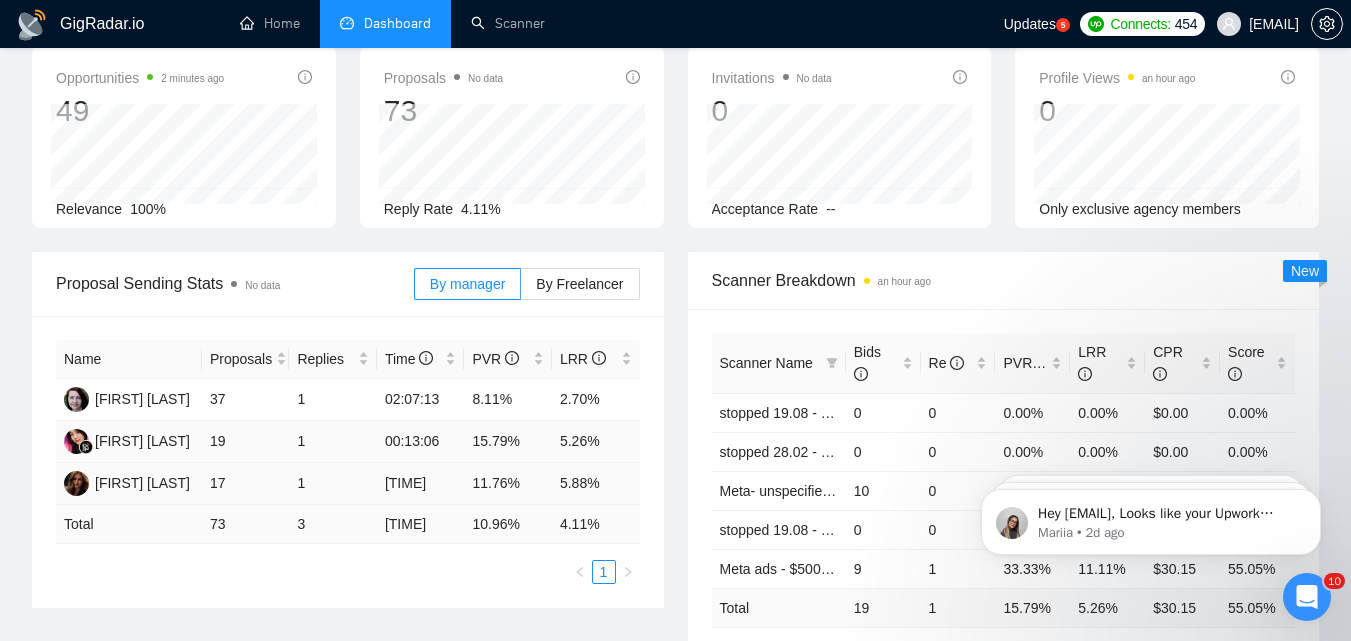 drag, startPoint x: 310, startPoint y: 402, endPoint x: 430, endPoint y: 494, distance: 151.20847 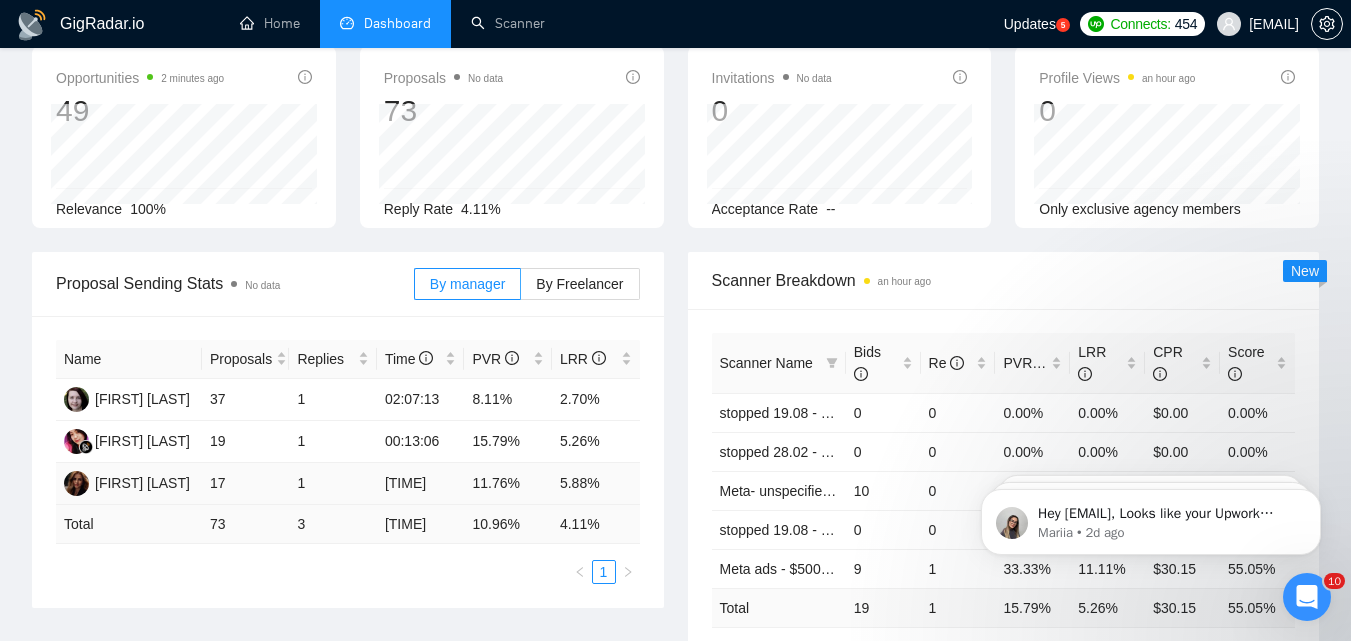 click on "11.76%" at bounding box center (508, 484) 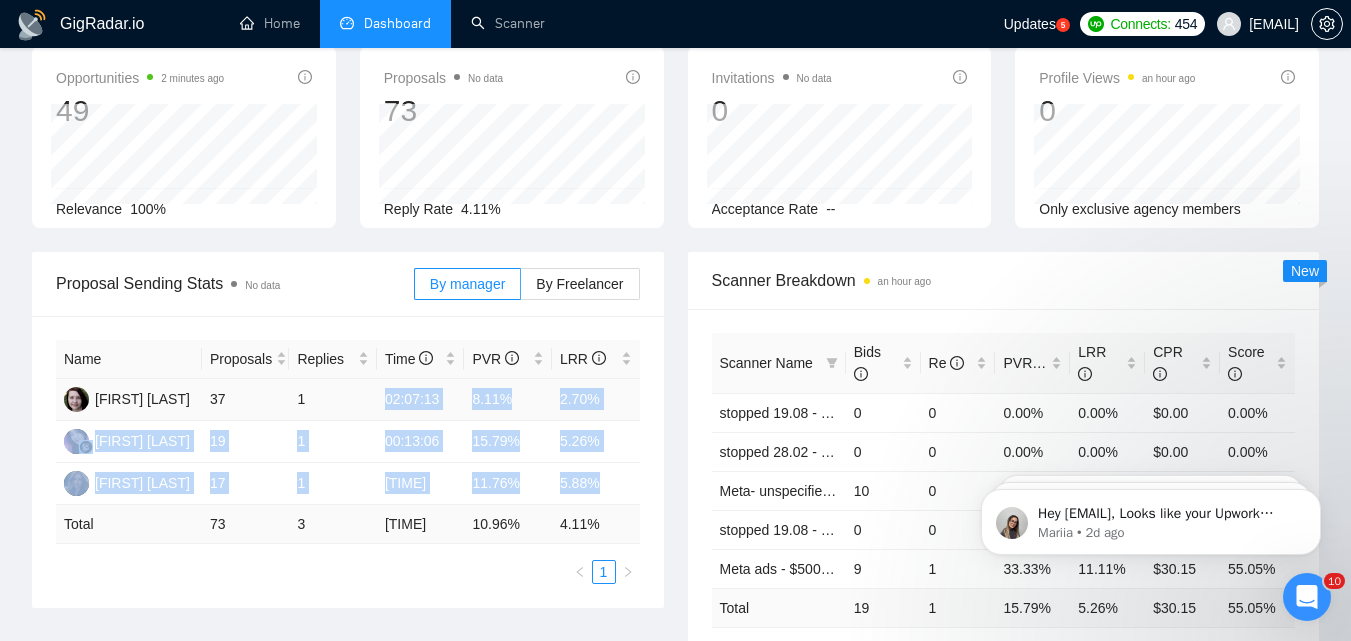 drag, startPoint x: 606, startPoint y: 493, endPoint x: 372, endPoint y: 401, distance: 251.43588 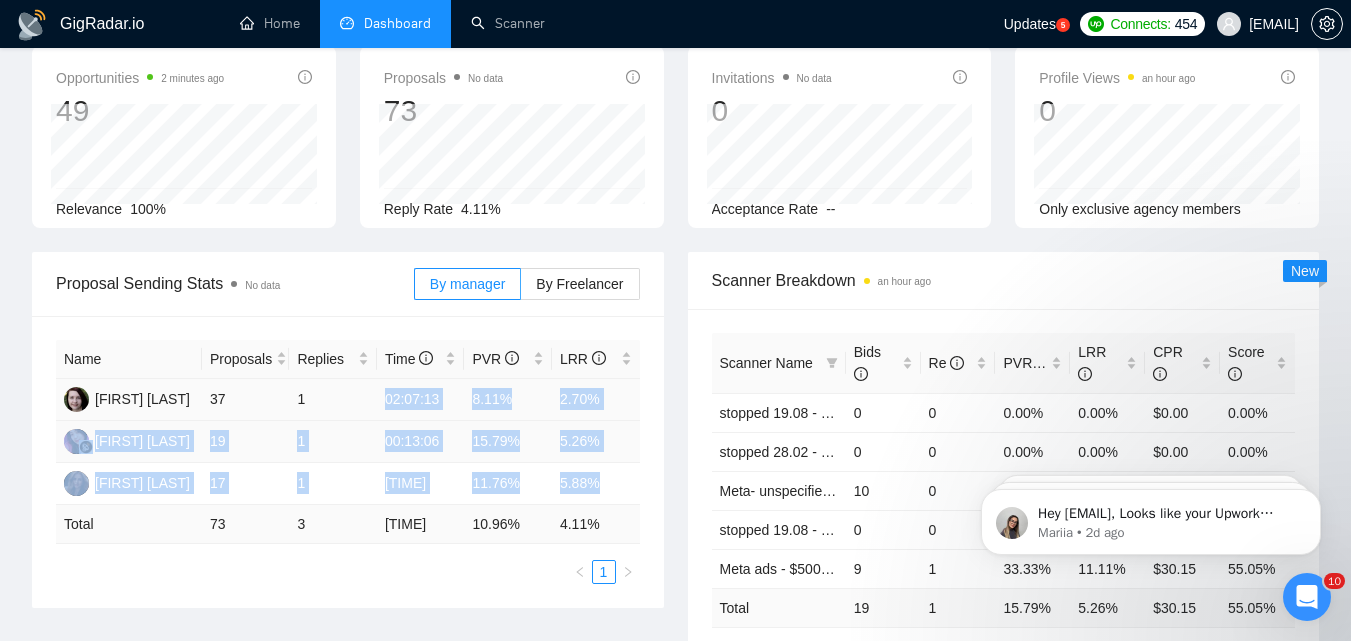 click on "00:13:06" at bounding box center [421, 442] 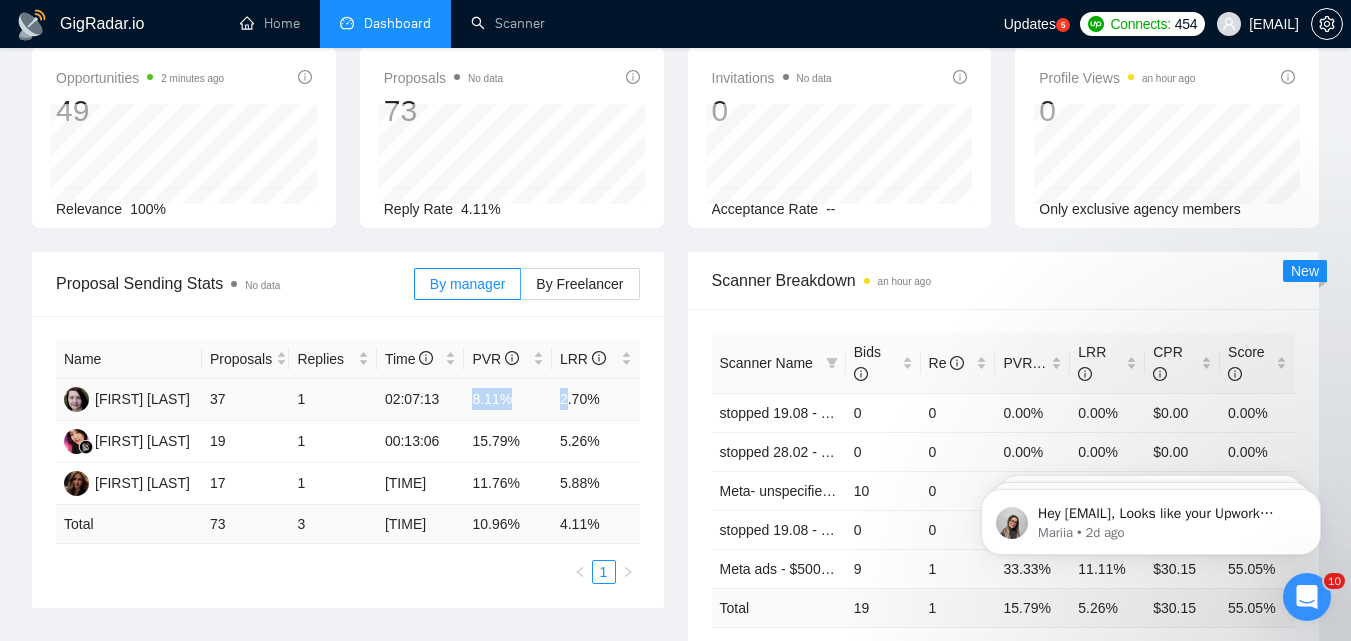 drag, startPoint x: 569, startPoint y: 415, endPoint x: 455, endPoint y: 389, distance: 116.92733 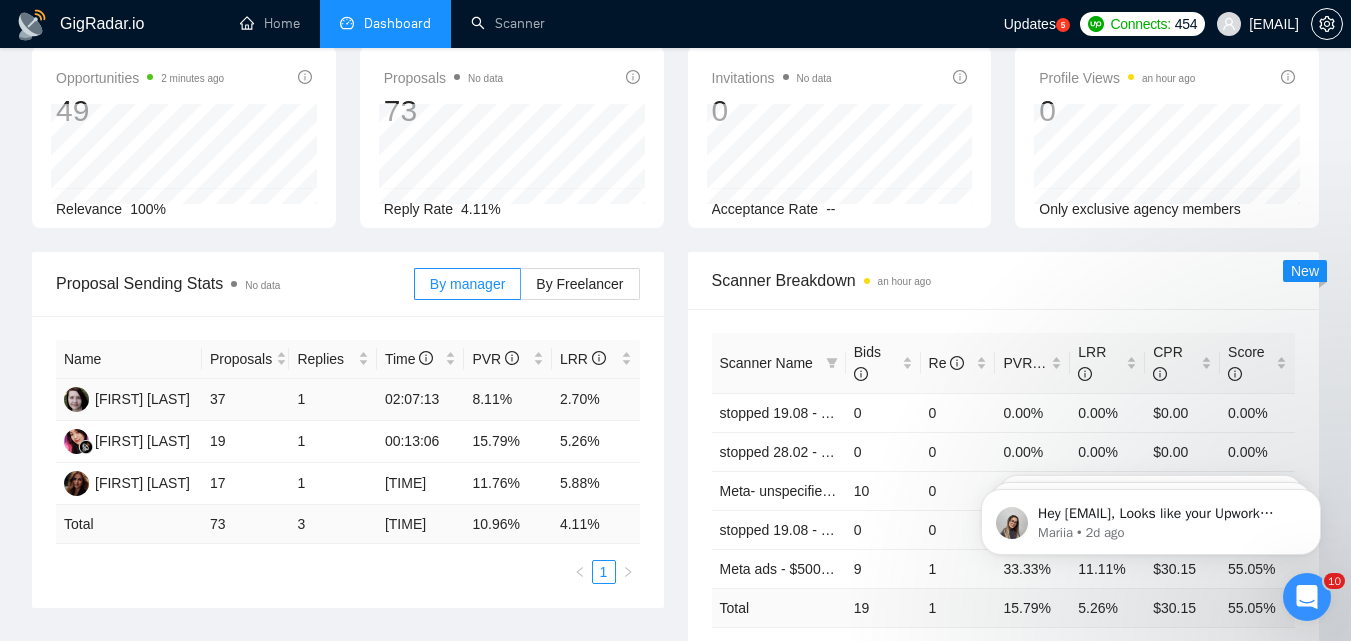 click on "02:07:13" at bounding box center (421, 400) 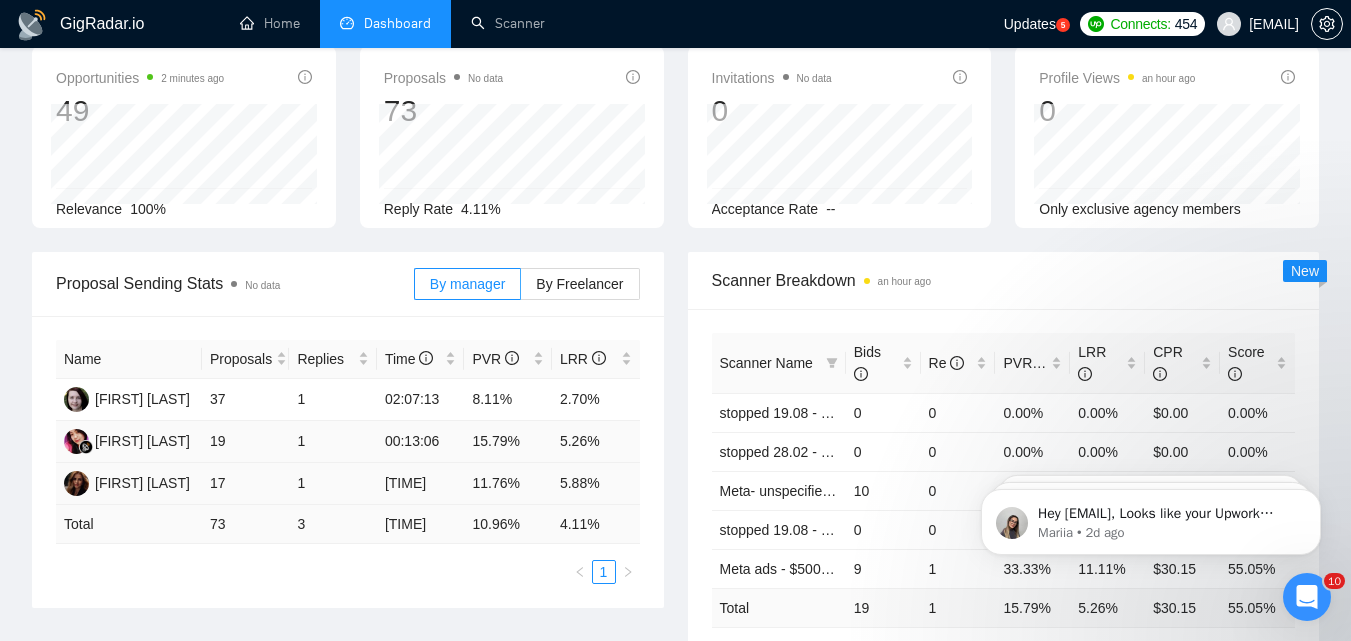 drag, startPoint x: 301, startPoint y: 400, endPoint x: 380, endPoint y: 486, distance: 116.777565 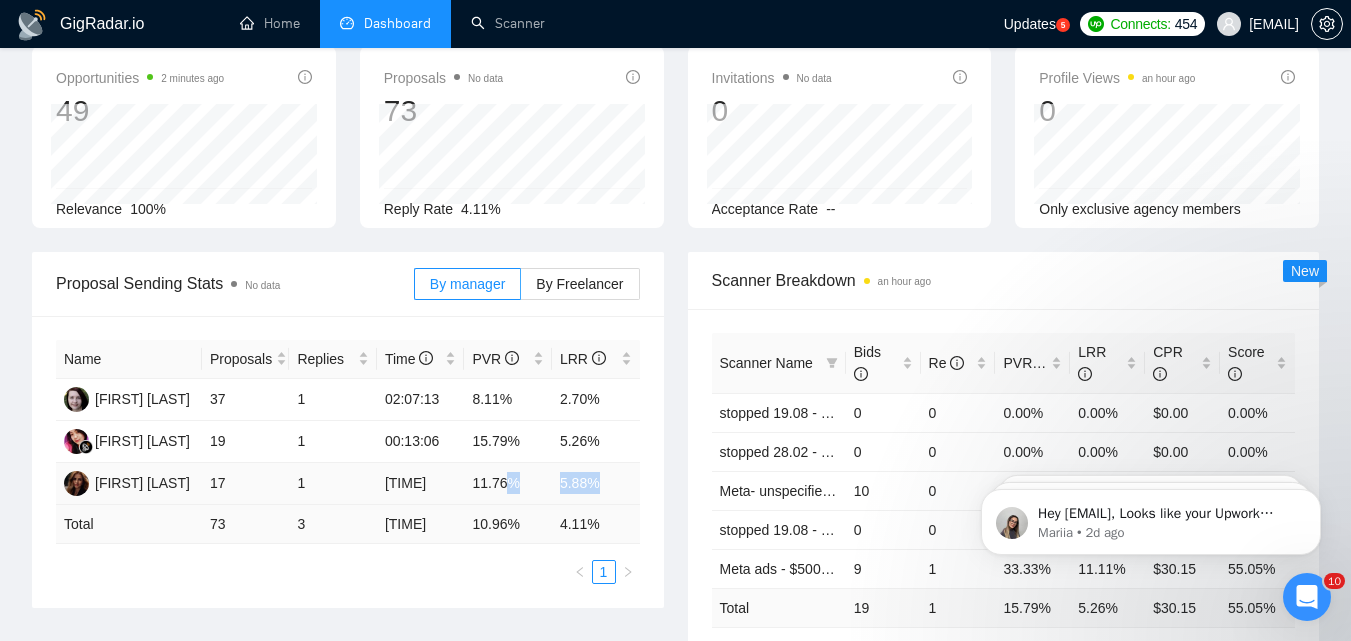 drag, startPoint x: 599, startPoint y: 487, endPoint x: 468, endPoint y: 497, distance: 131.38112 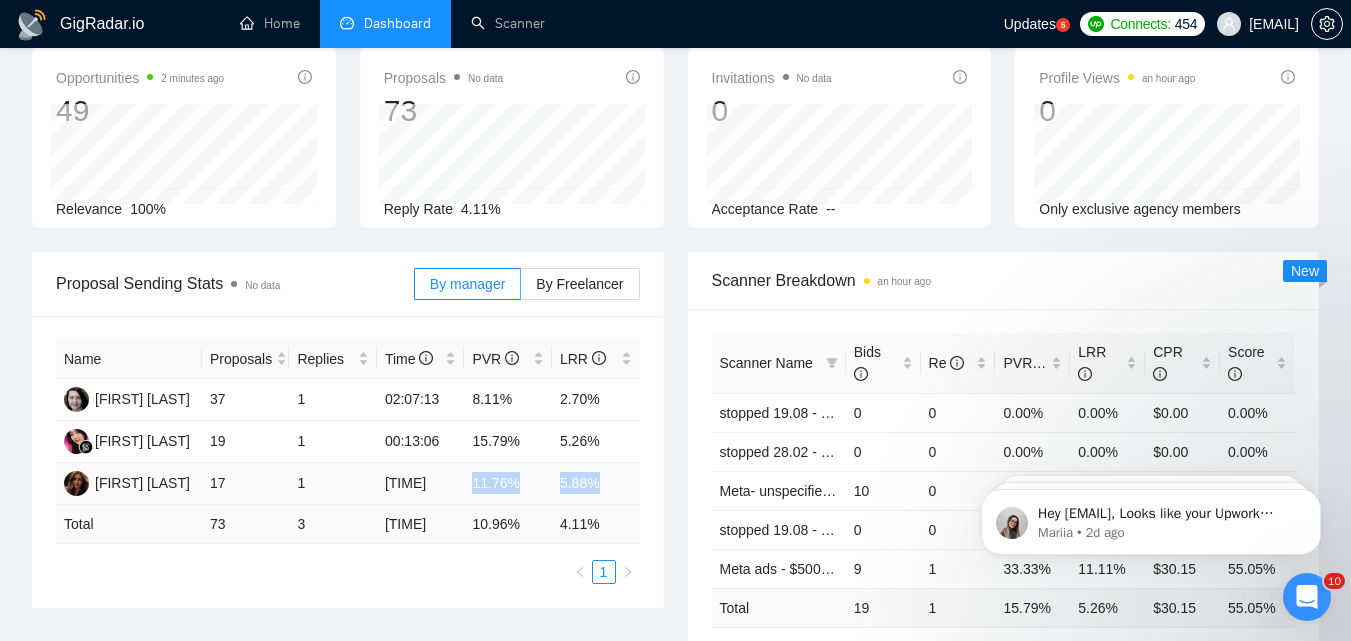 click on "11.76%" at bounding box center [508, 484] 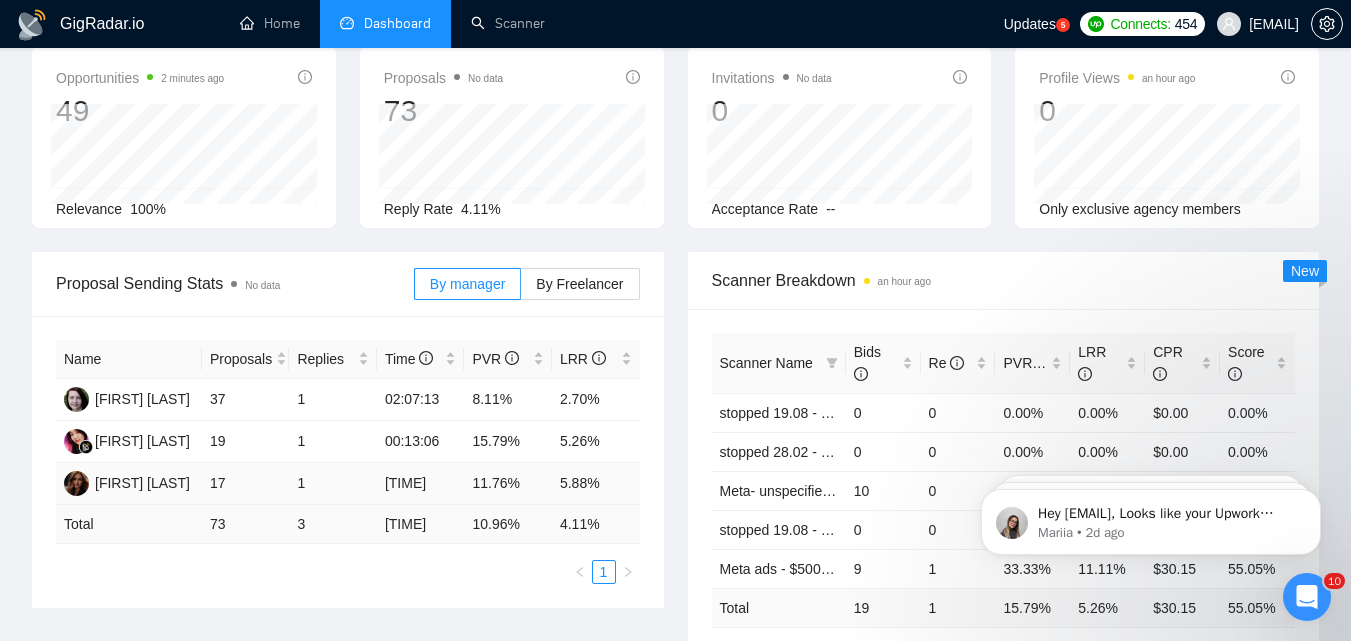 click on "11.76%" at bounding box center (508, 484) 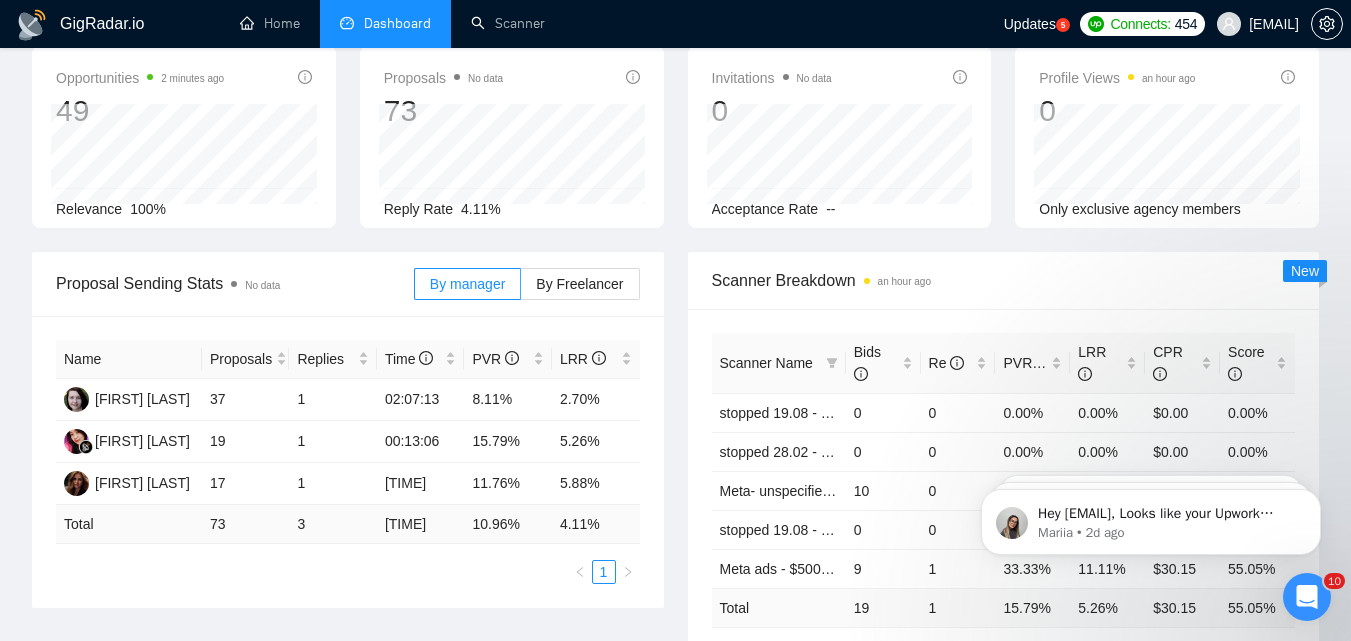scroll, scrollTop: 0, scrollLeft: 0, axis: both 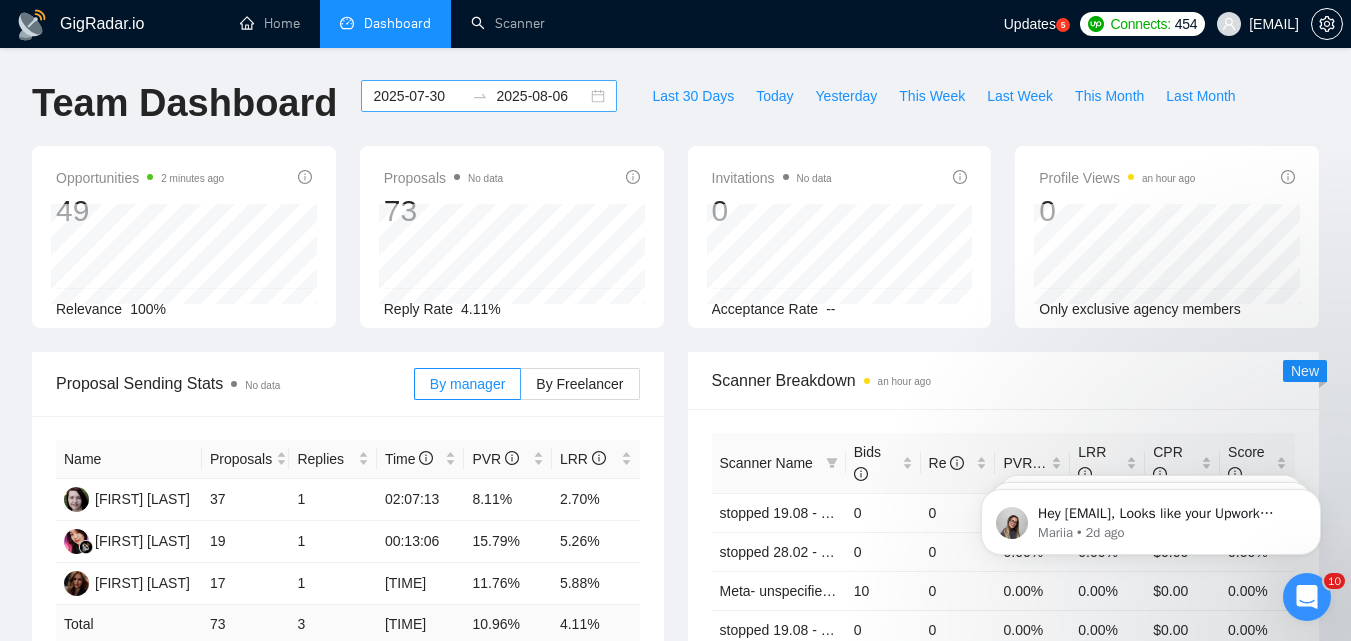 click on "2025-07-30" at bounding box center (418, 96) 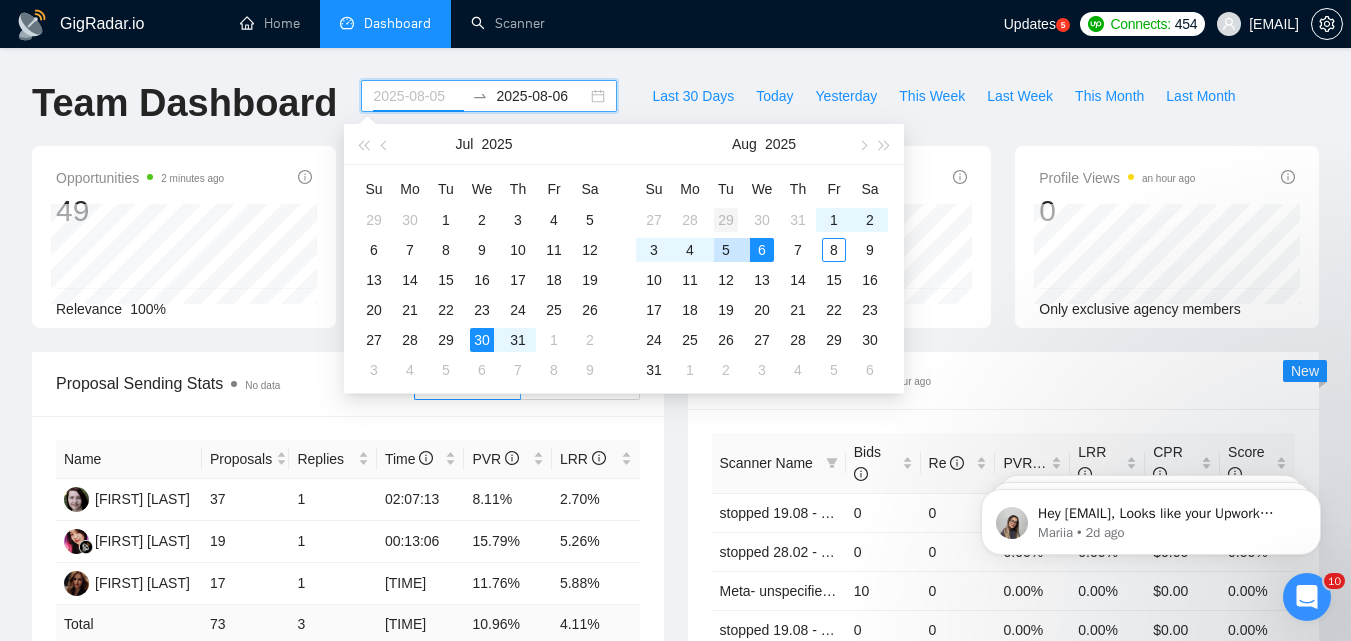 type on "2025-07-29" 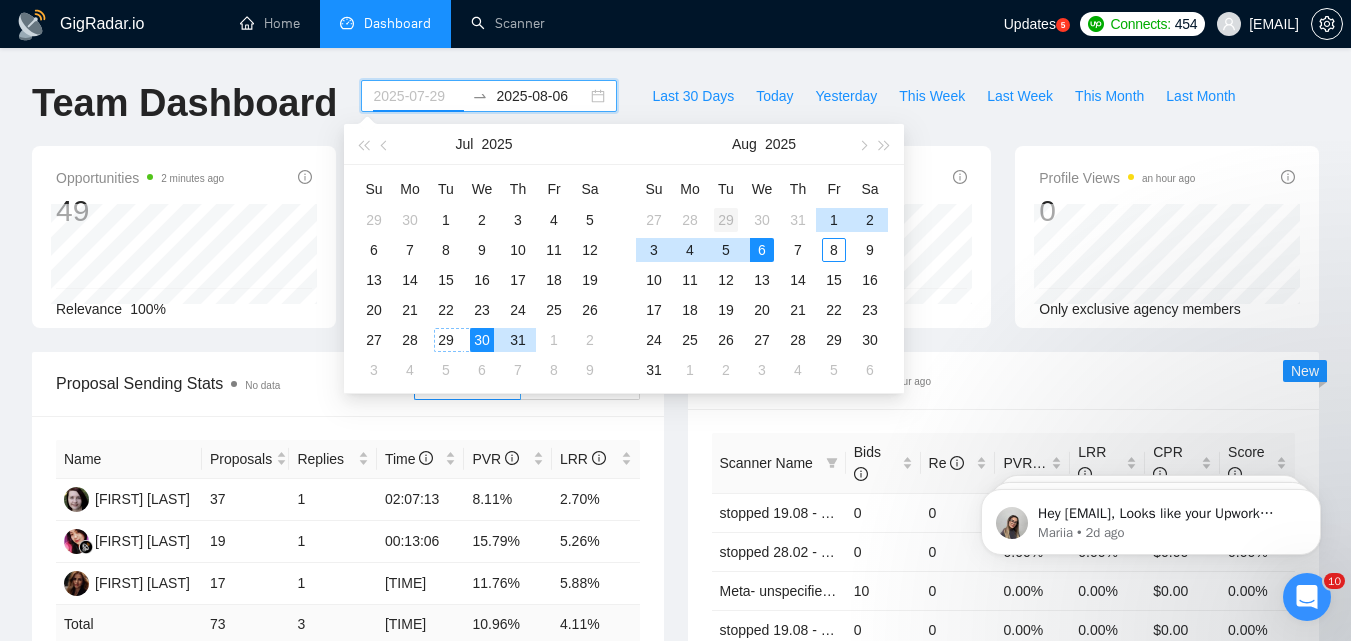 click on "29" at bounding box center [726, 220] 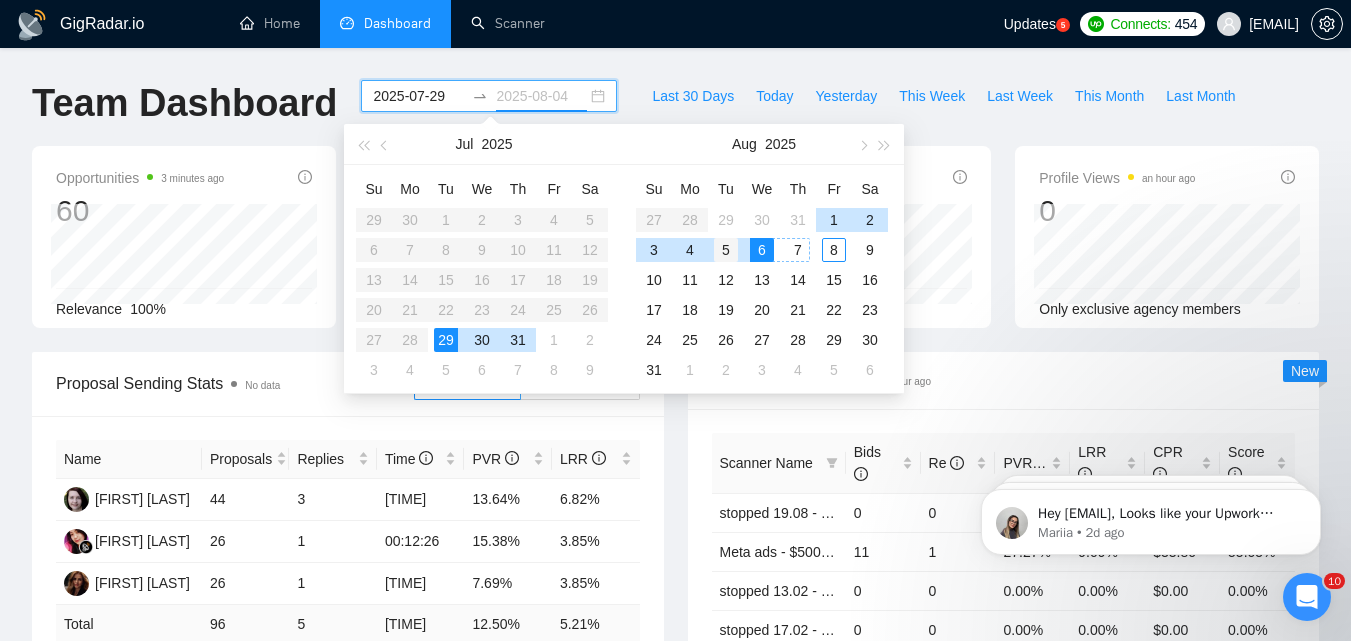 type on "2025-08-05" 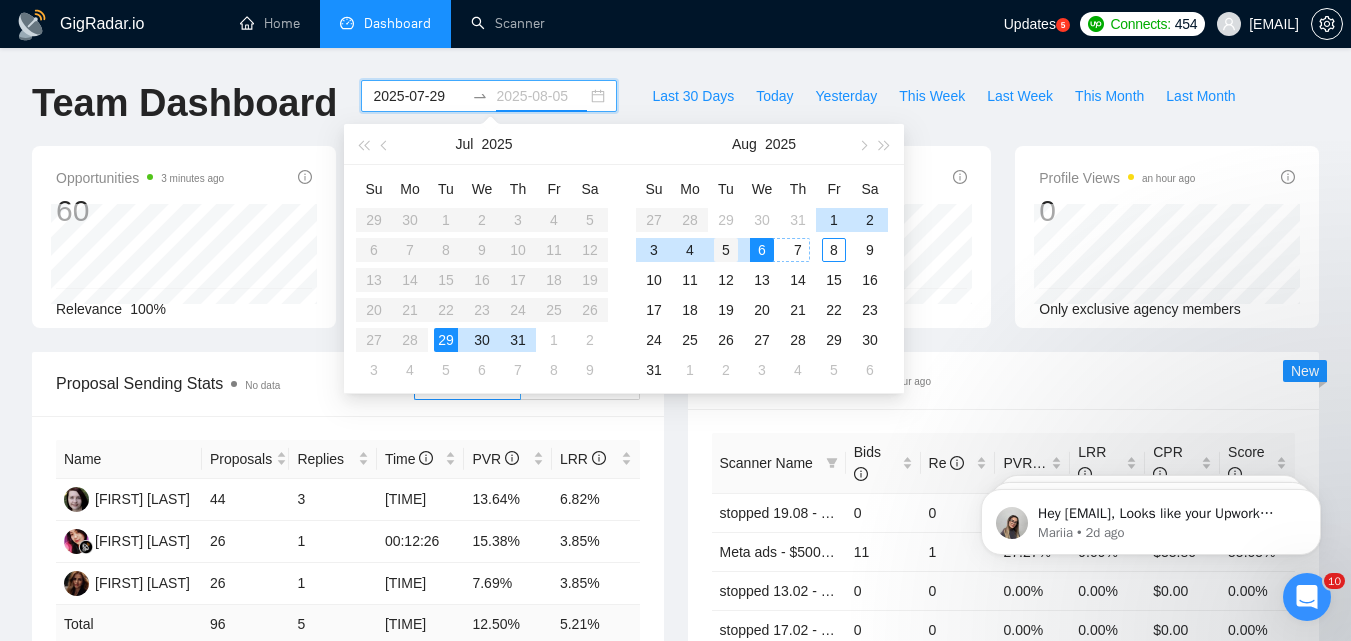 click on "5" at bounding box center [726, 250] 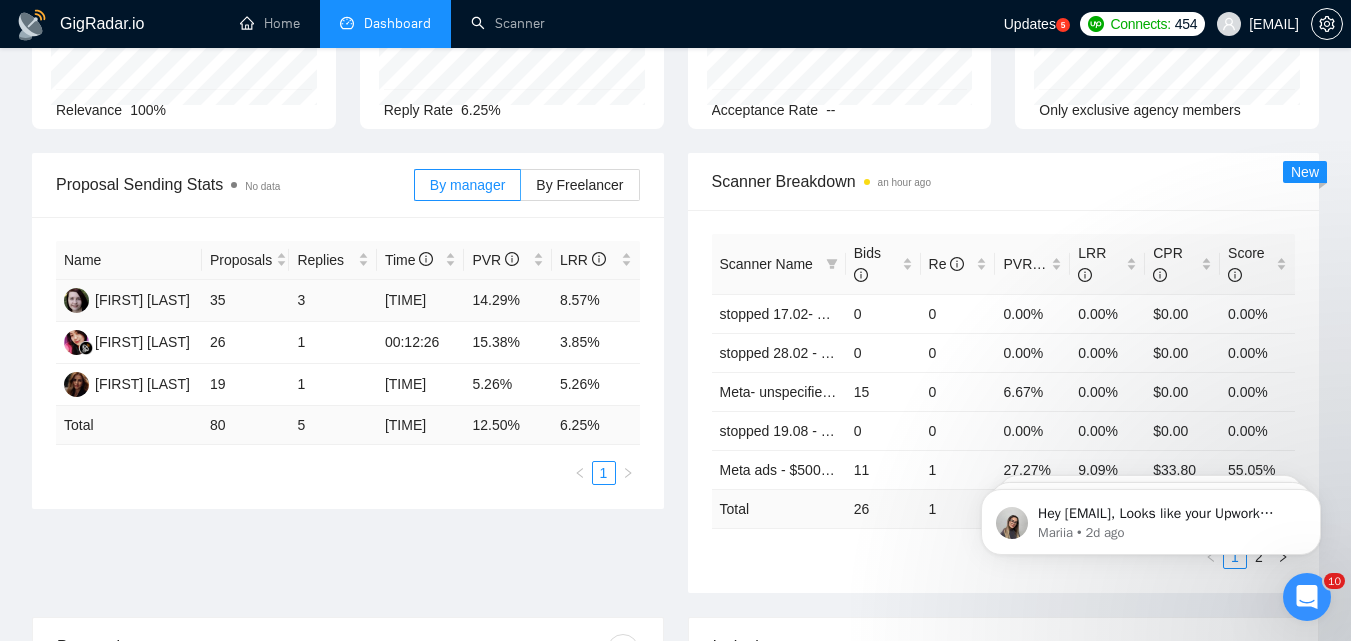 scroll, scrollTop: 200, scrollLeft: 0, axis: vertical 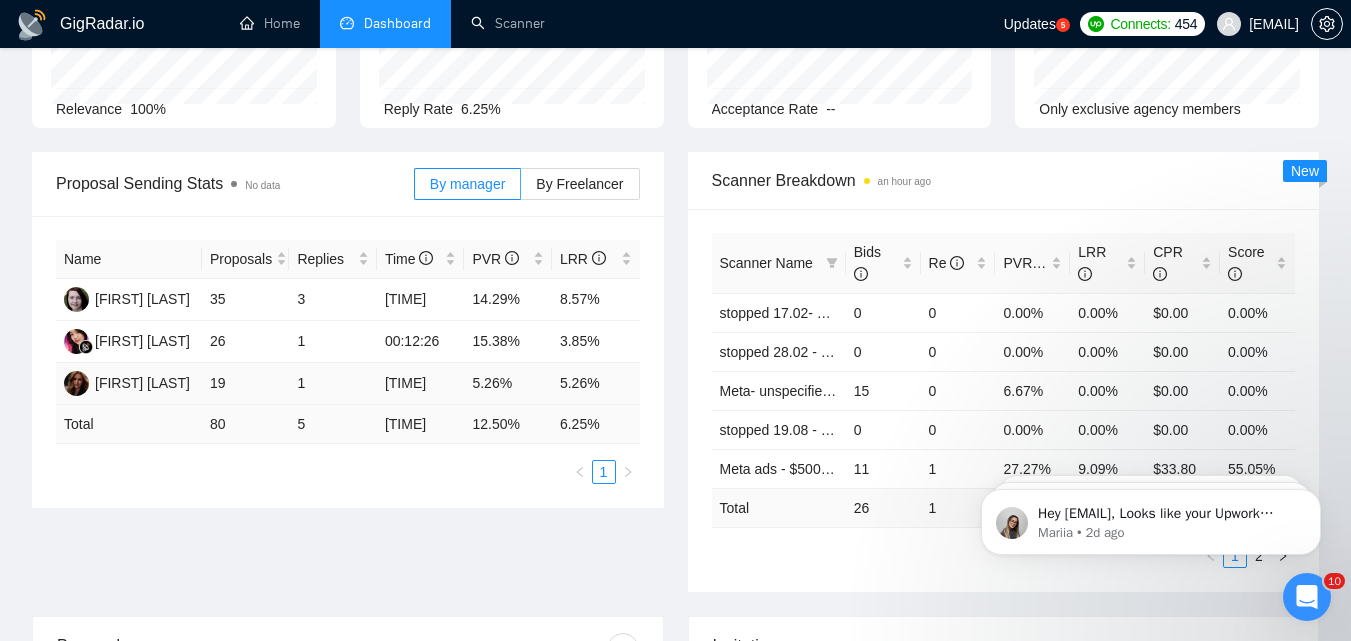 drag, startPoint x: 601, startPoint y: 389, endPoint x: 460, endPoint y: 388, distance: 141.00354 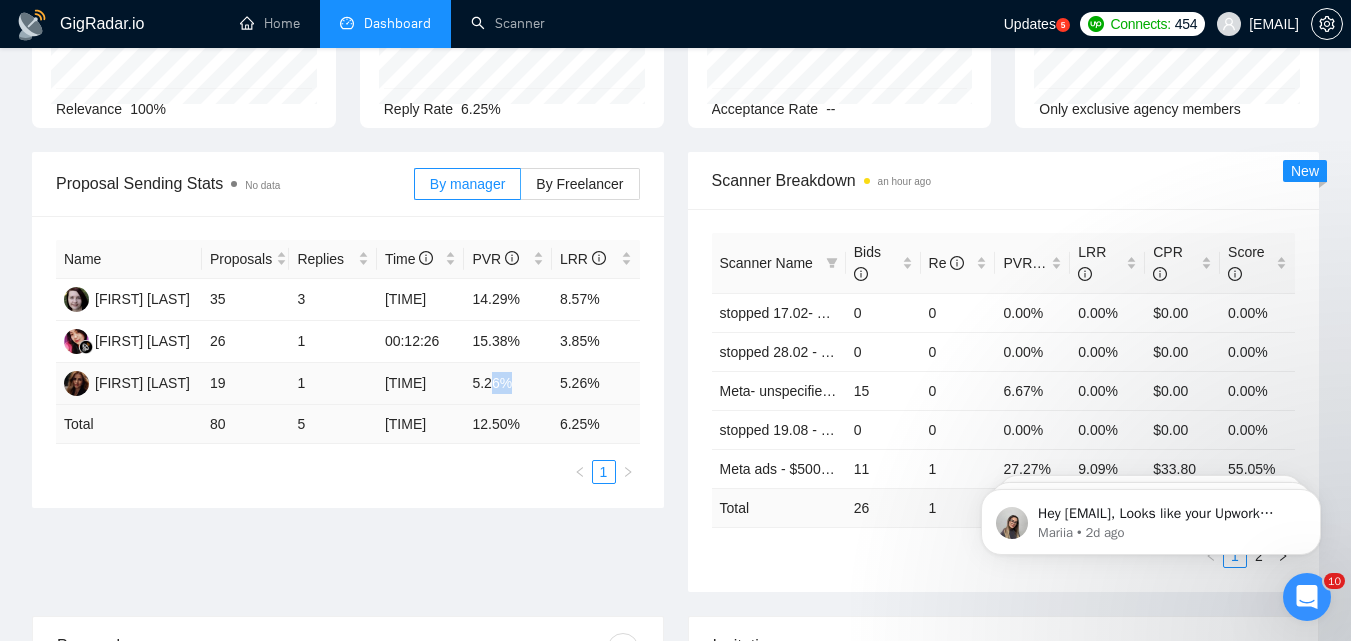 drag, startPoint x: 488, startPoint y: 384, endPoint x: 623, endPoint y: 379, distance: 135.09256 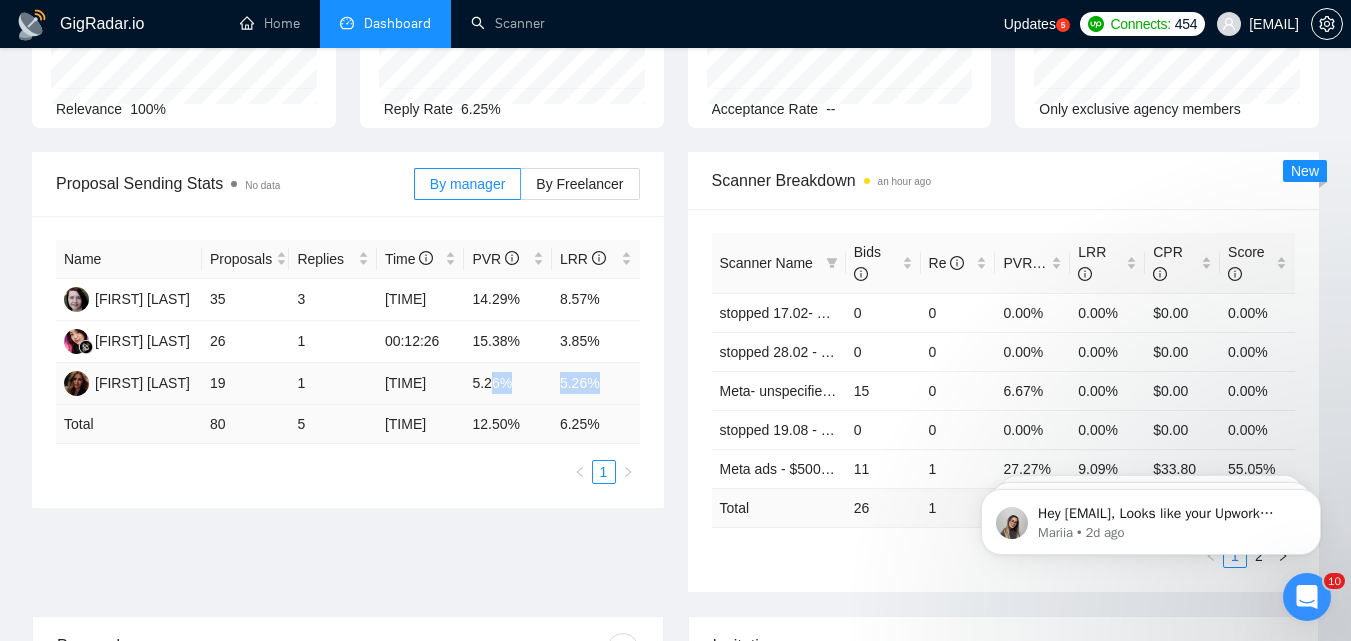 click on "Name Proposals Replies Time   PVR   LRR   [FIRST] [LAST] [NUMBER] [NUMBER] [TIME] [PERCENT] [PERCENT] [FIRST] [LAST] [NUMBER] [NUMBER] [TIME] [PERCENT] [PERCENT] [FIRST] [LAST] [NUMBER] [NUMBER] [TIME] [PERCENT] [PERCENT] Total [NUMBER] [NUMBER] [TIME] [PERCENT] [PERCENT] [NUMBER]" at bounding box center [348, 362] 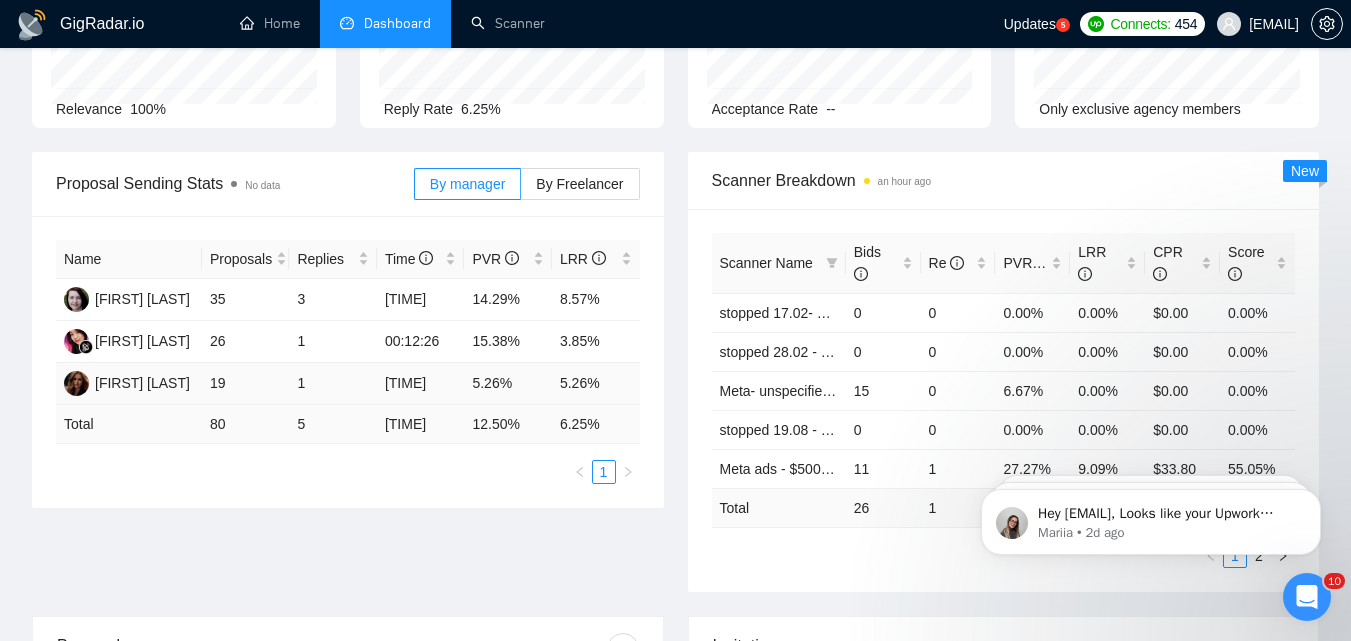 click on "5.26%" at bounding box center [596, 384] 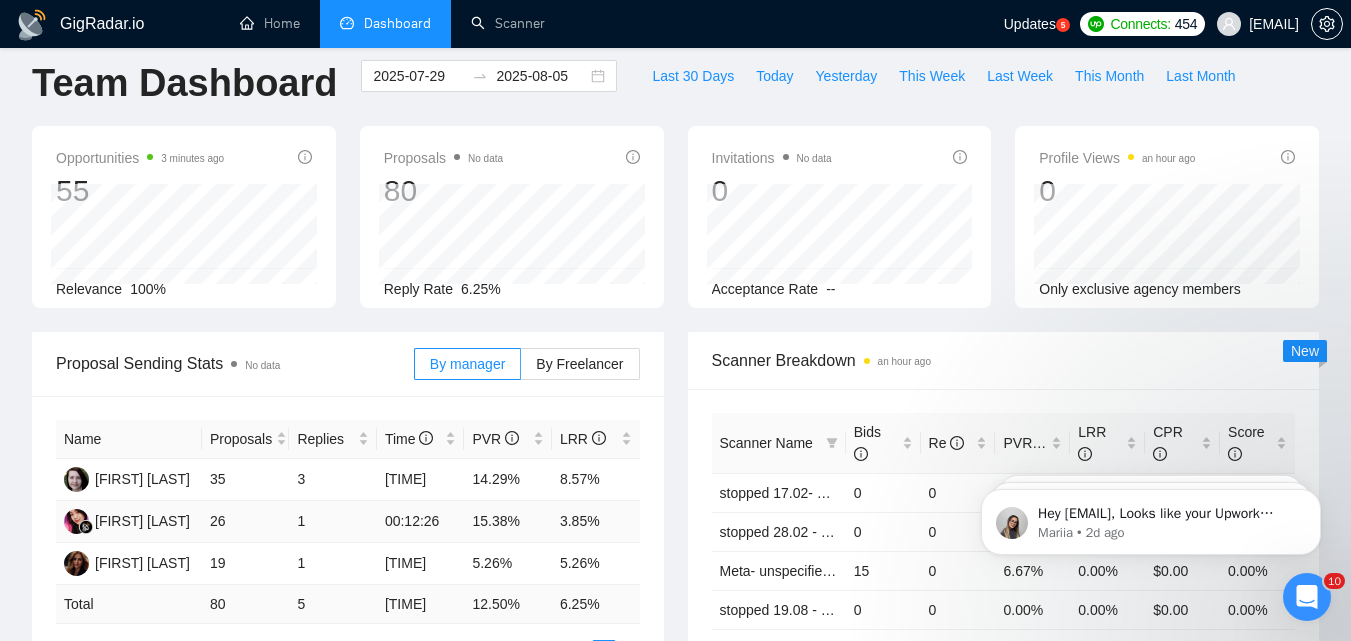 scroll, scrollTop: 0, scrollLeft: 0, axis: both 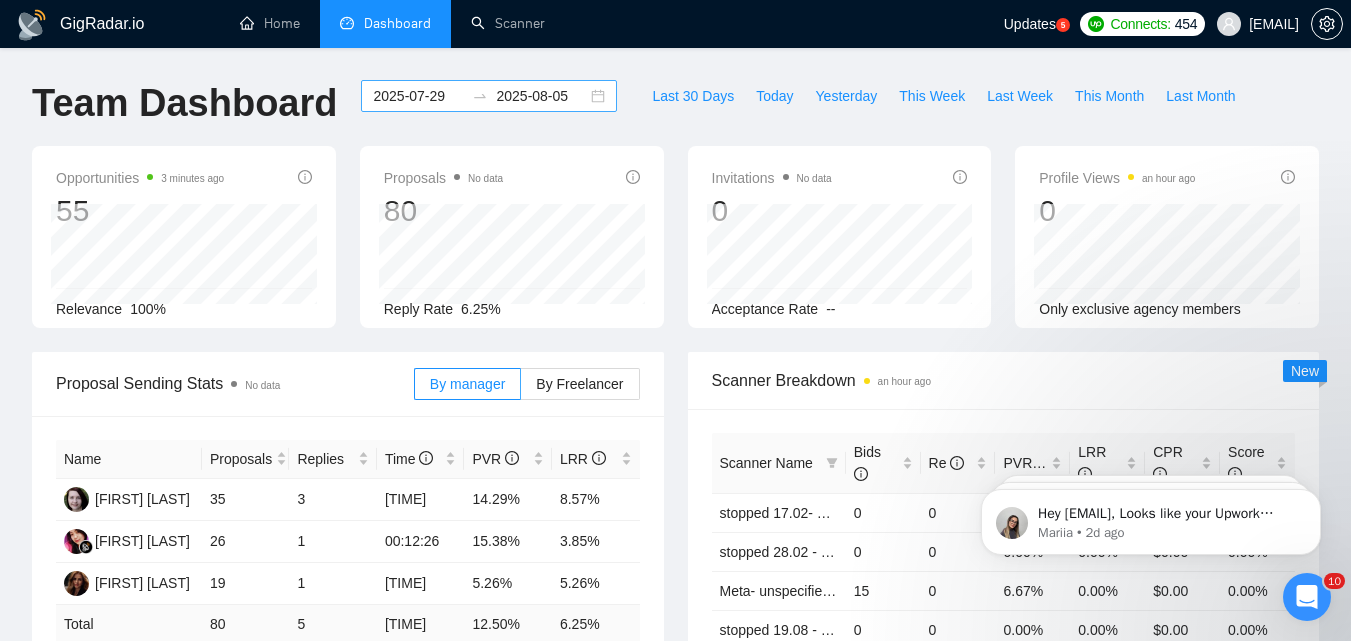 click on "2025-07-29" at bounding box center [418, 96] 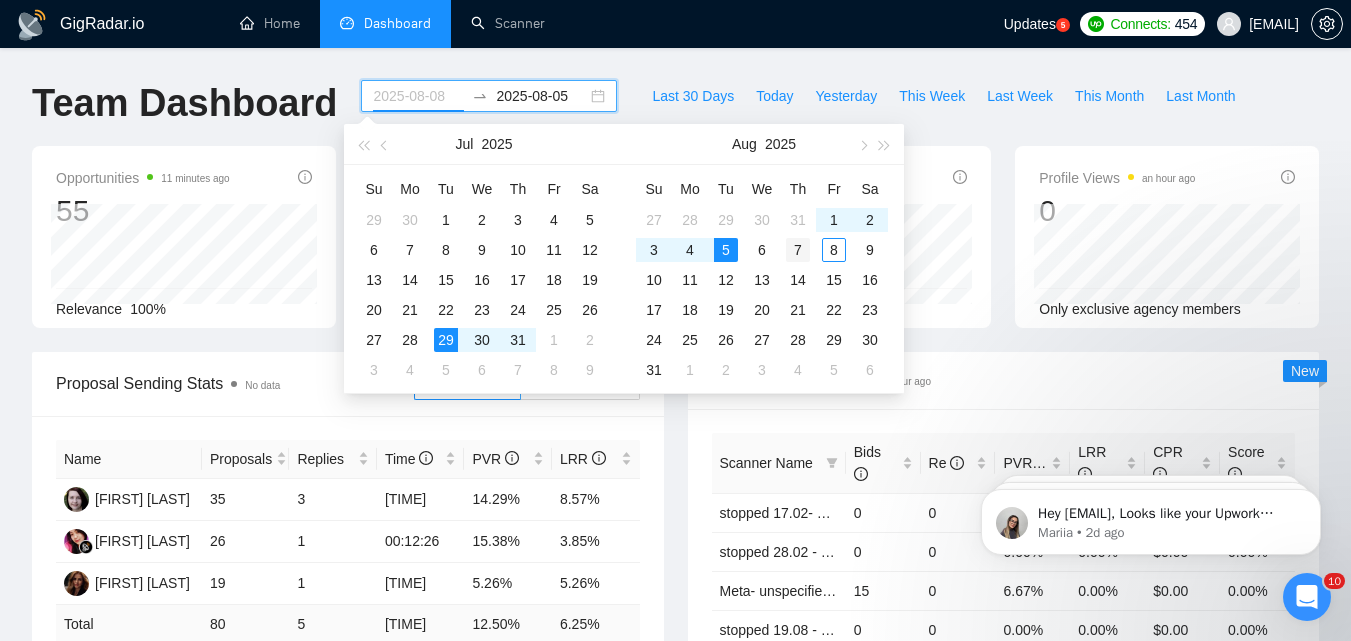 type on "2025-08-07" 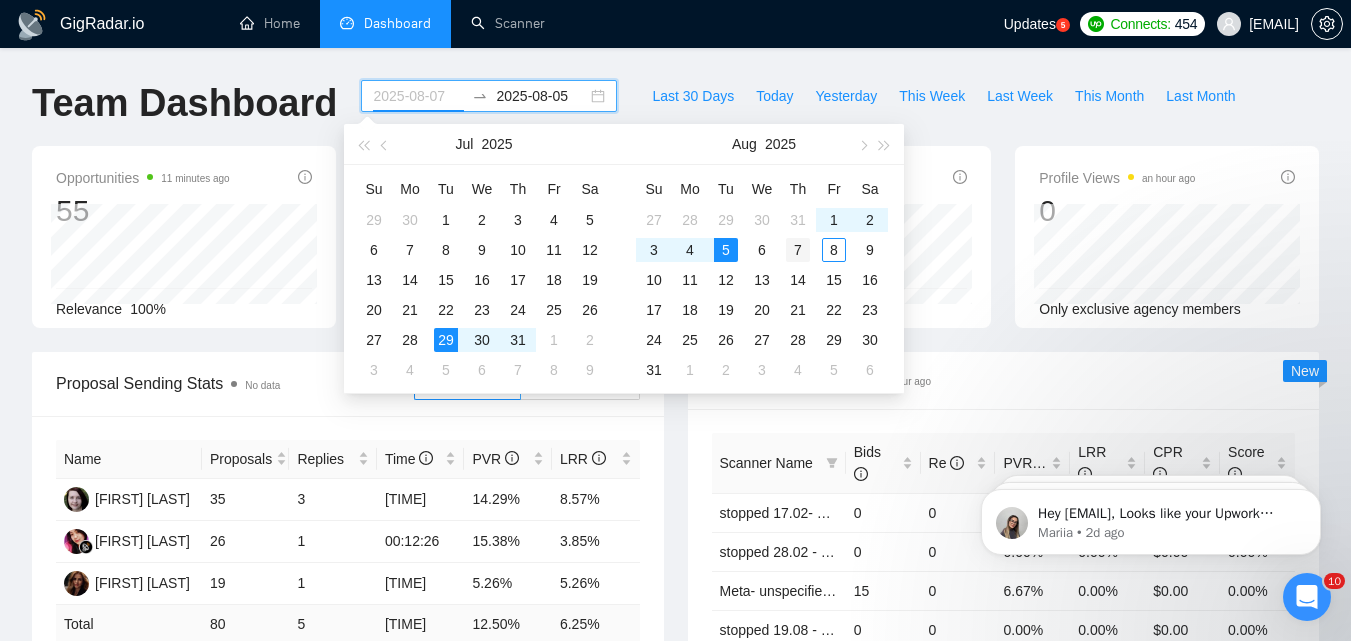 click on "7" at bounding box center (798, 250) 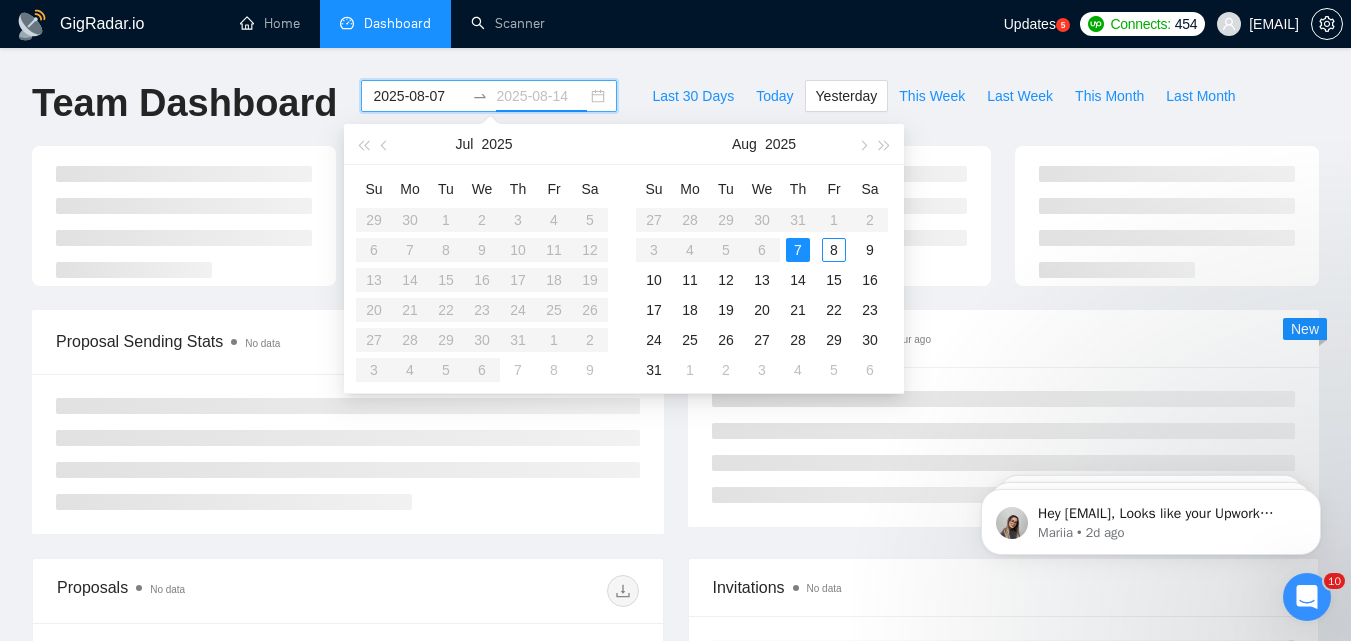 type on "2025-08-07" 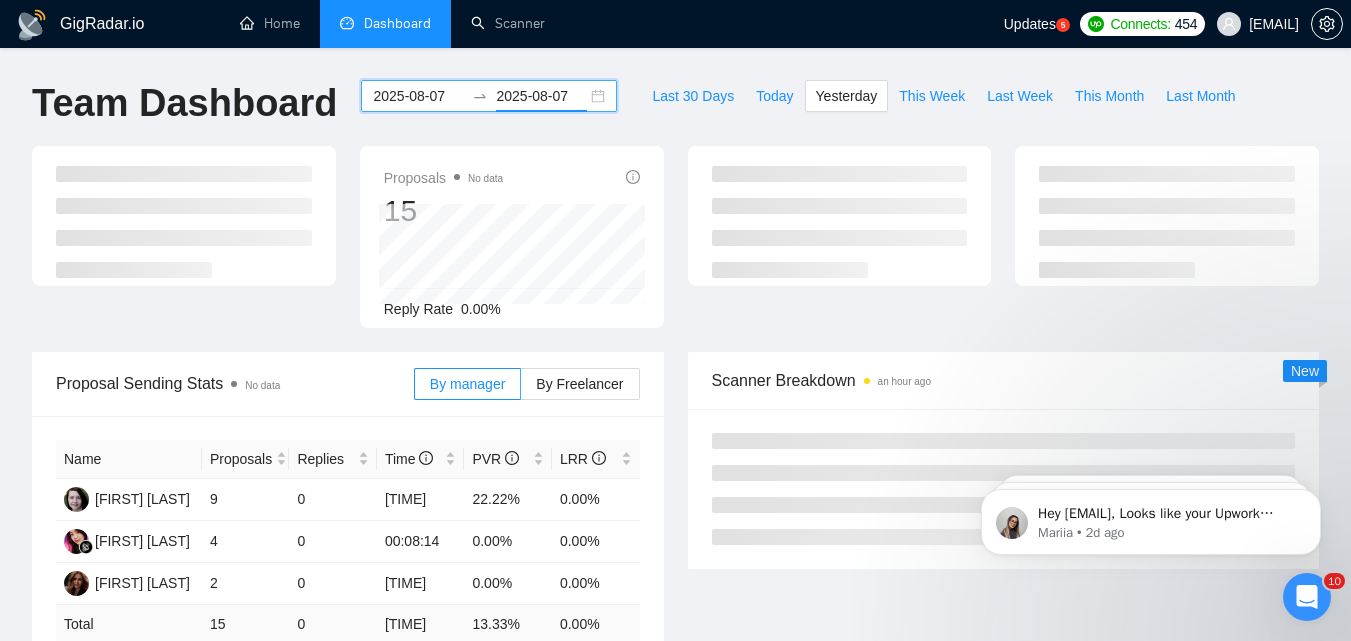 click on "By manager By Freelancer" at bounding box center [527, 384] 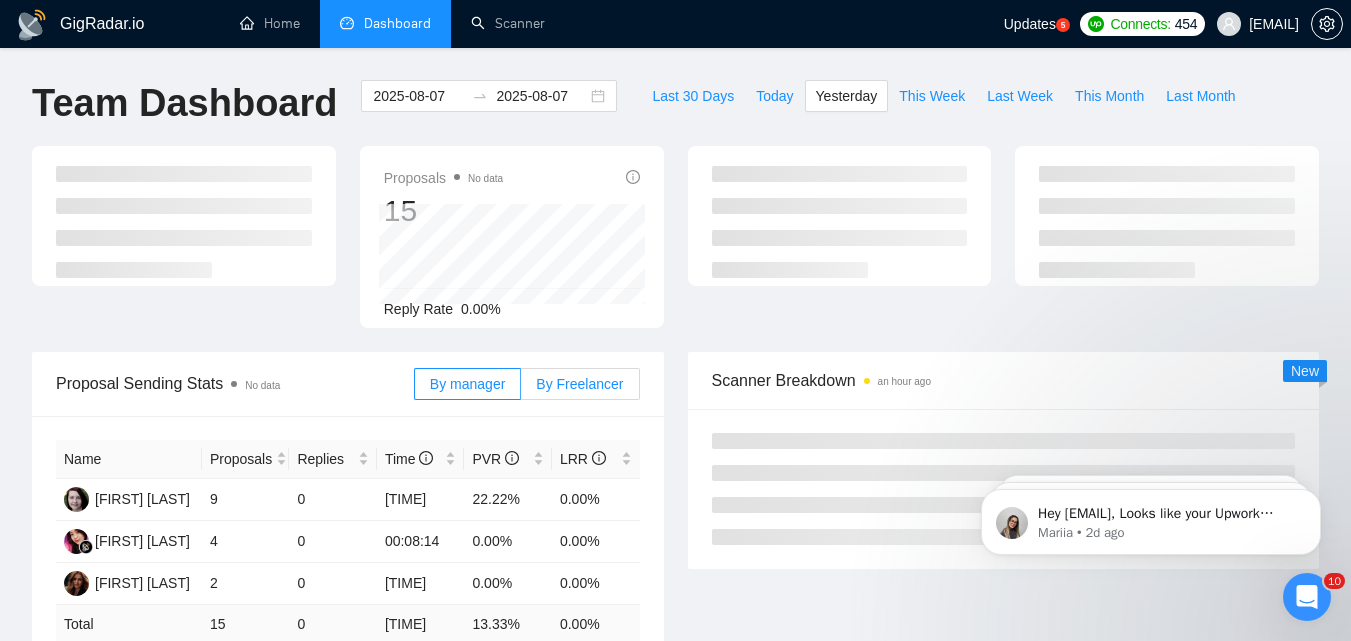 click on "By Freelancer" at bounding box center [579, 384] 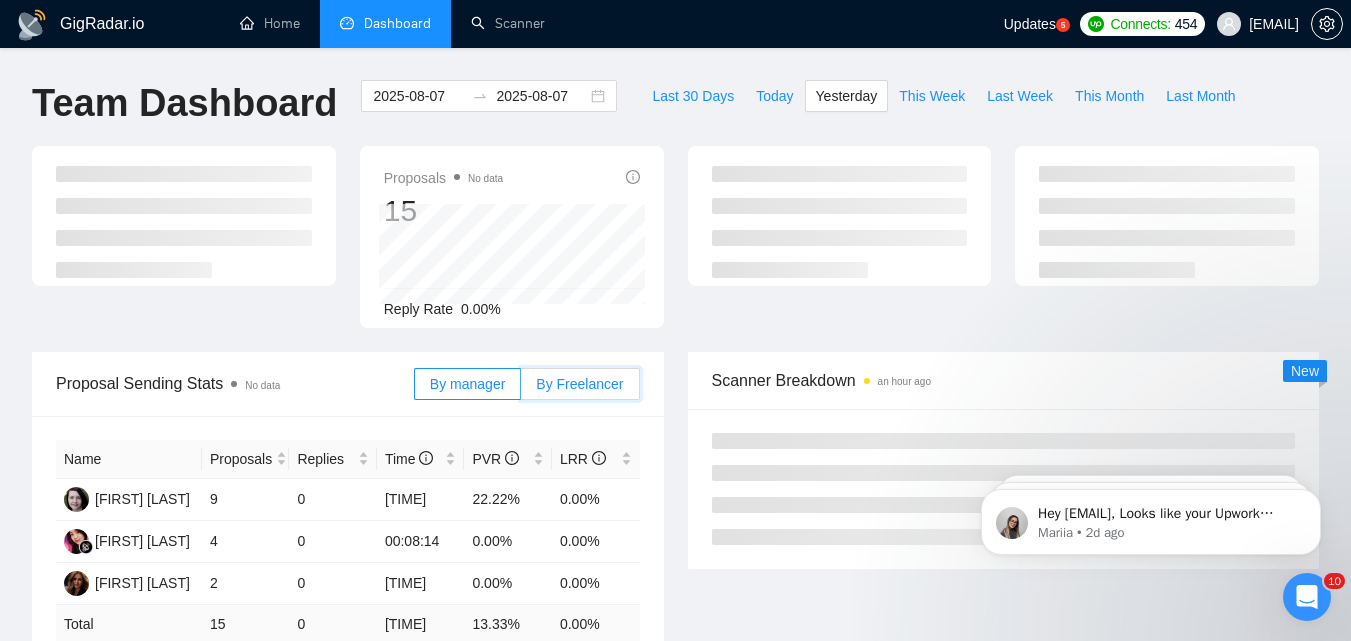 click on "By Freelancer" at bounding box center (521, 389) 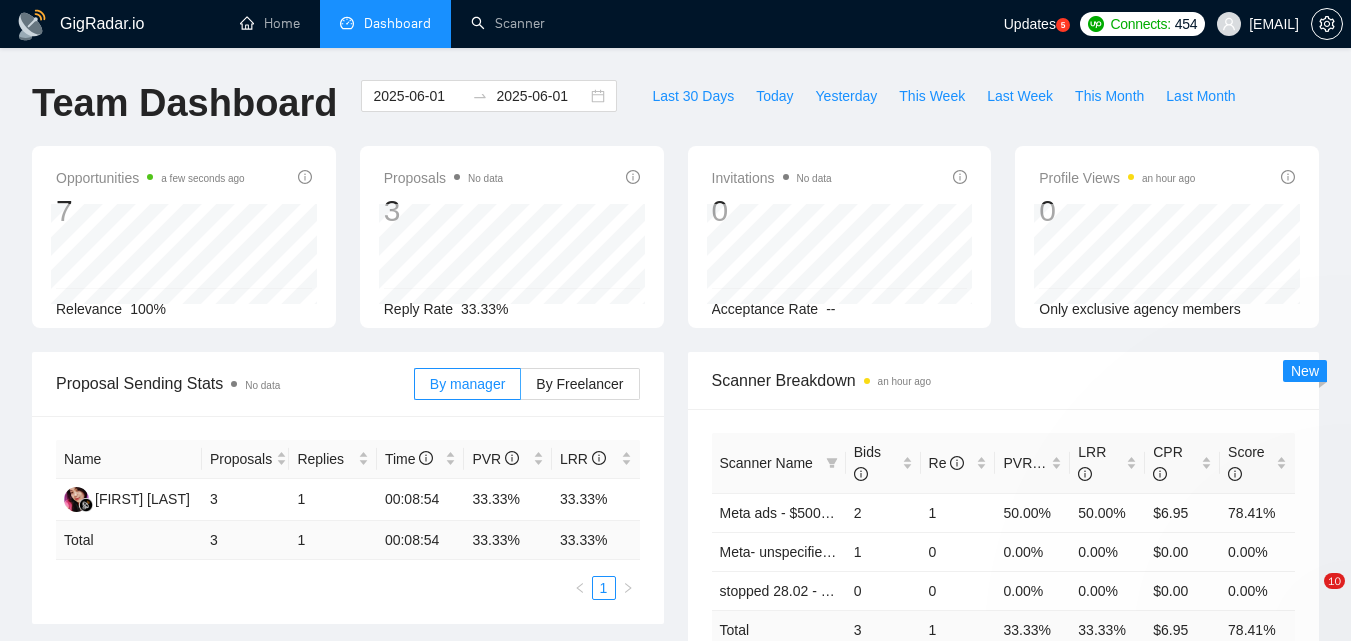 scroll, scrollTop: 0, scrollLeft: 0, axis: both 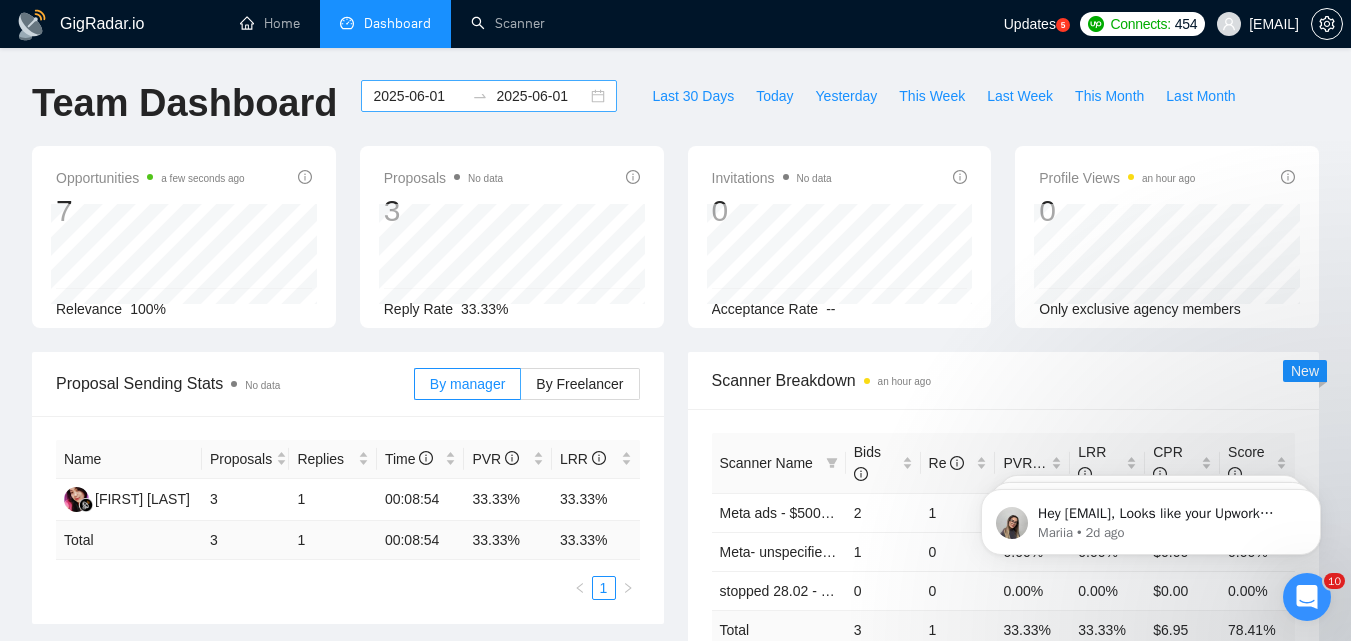 click on "2025-06-01" at bounding box center [418, 96] 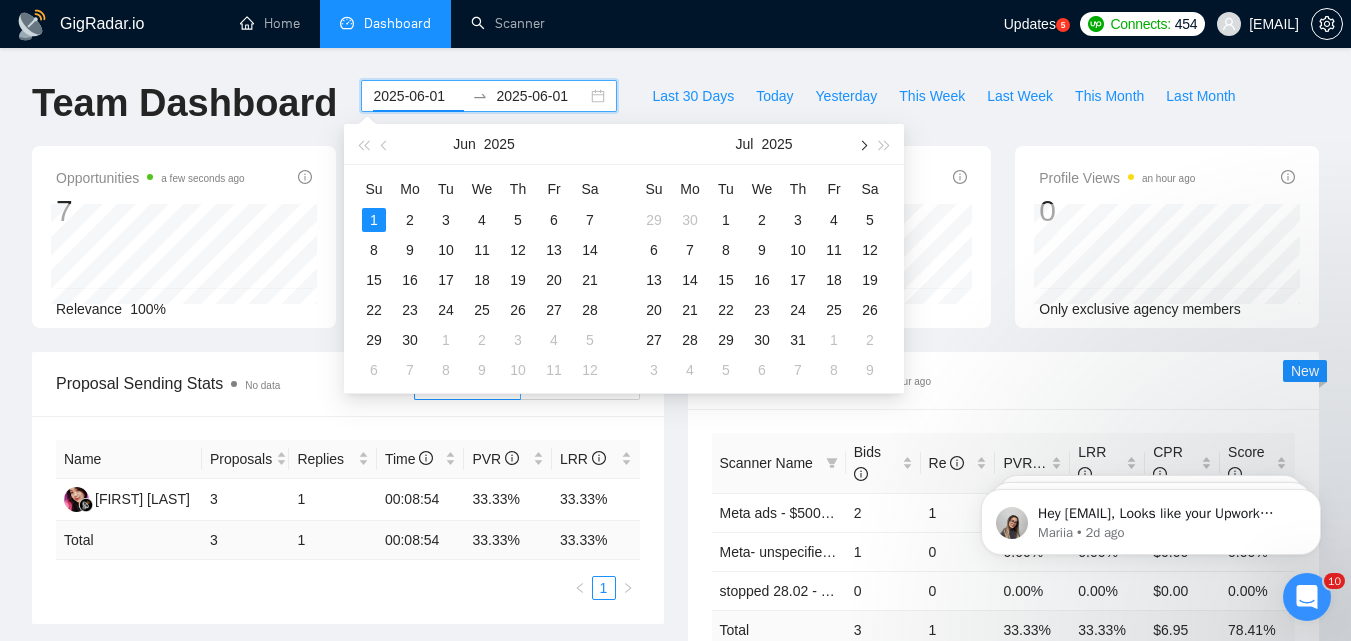 click at bounding box center (862, 144) 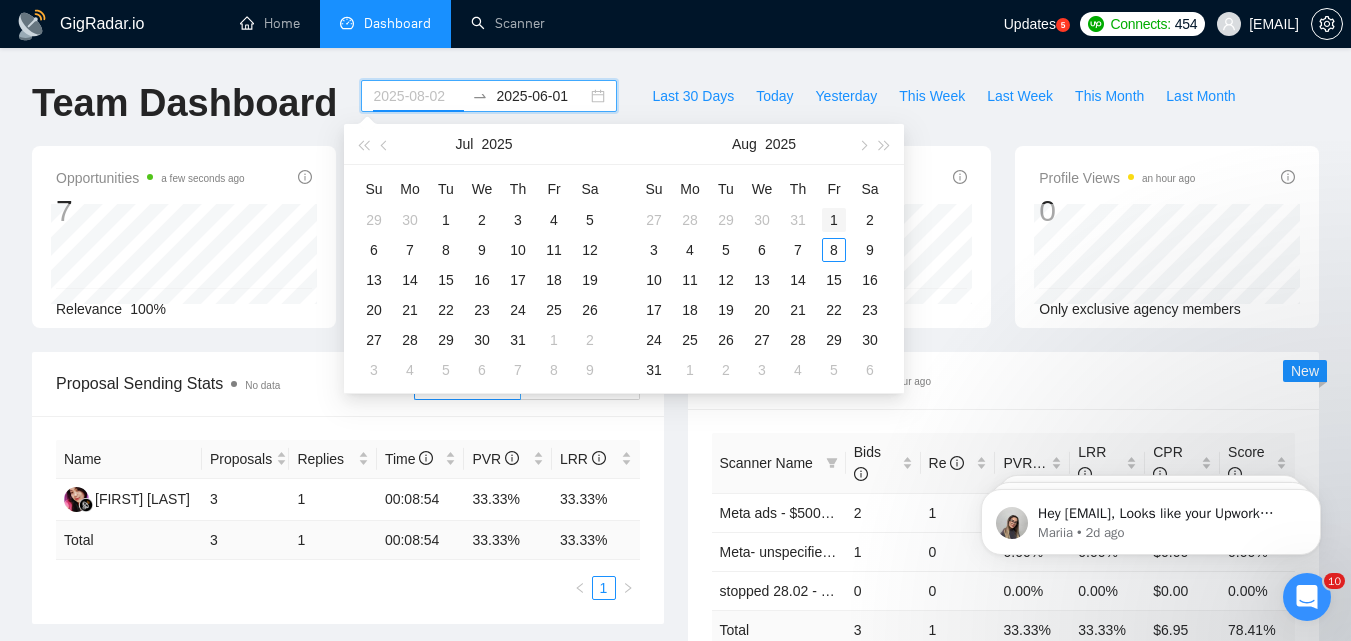 type on "2025-08-01" 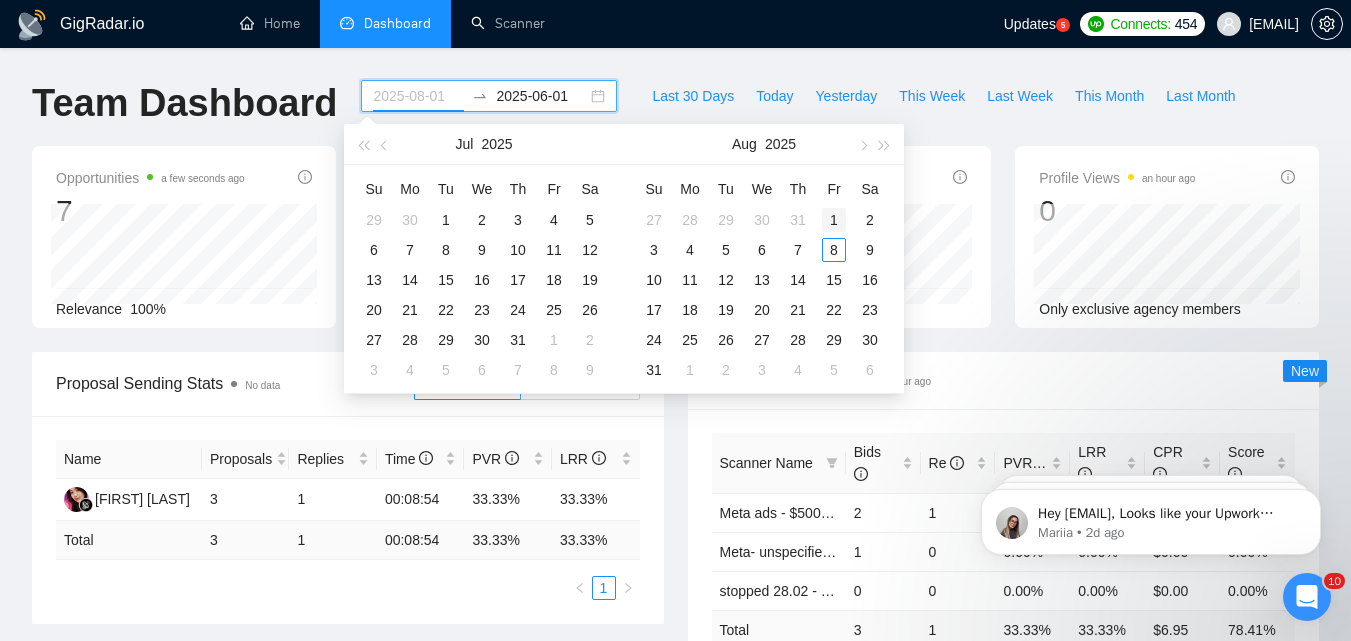 click on "1" at bounding box center (834, 220) 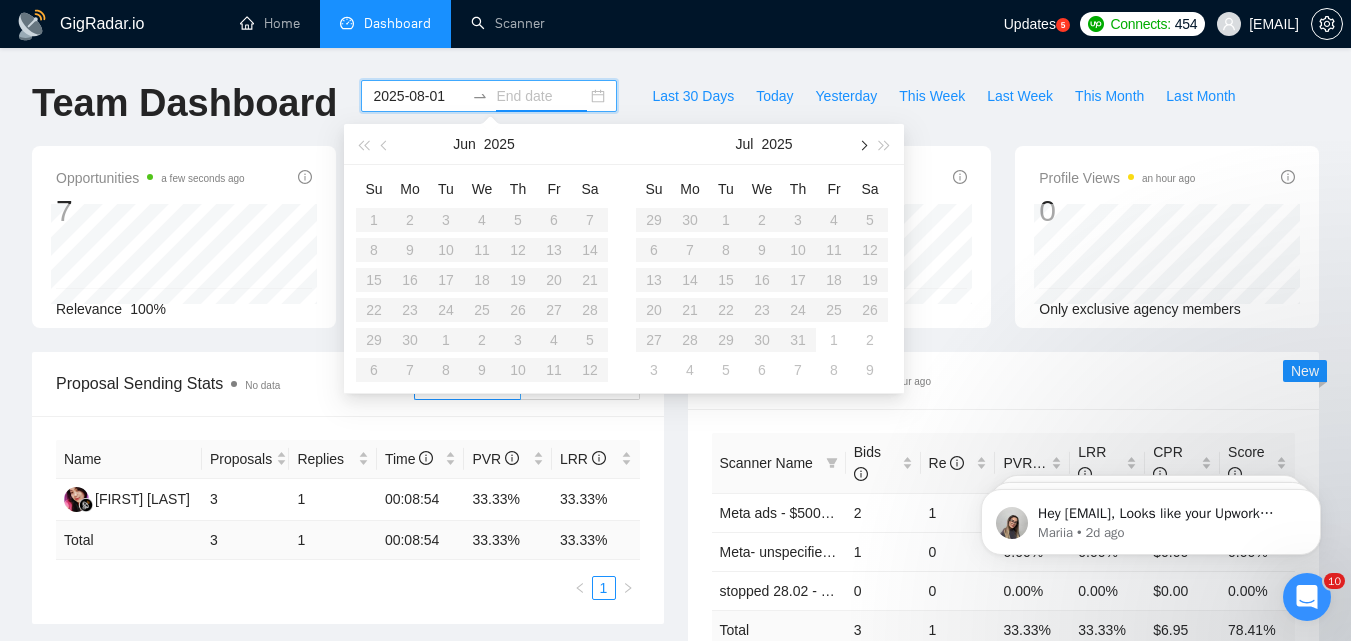 click at bounding box center [862, 145] 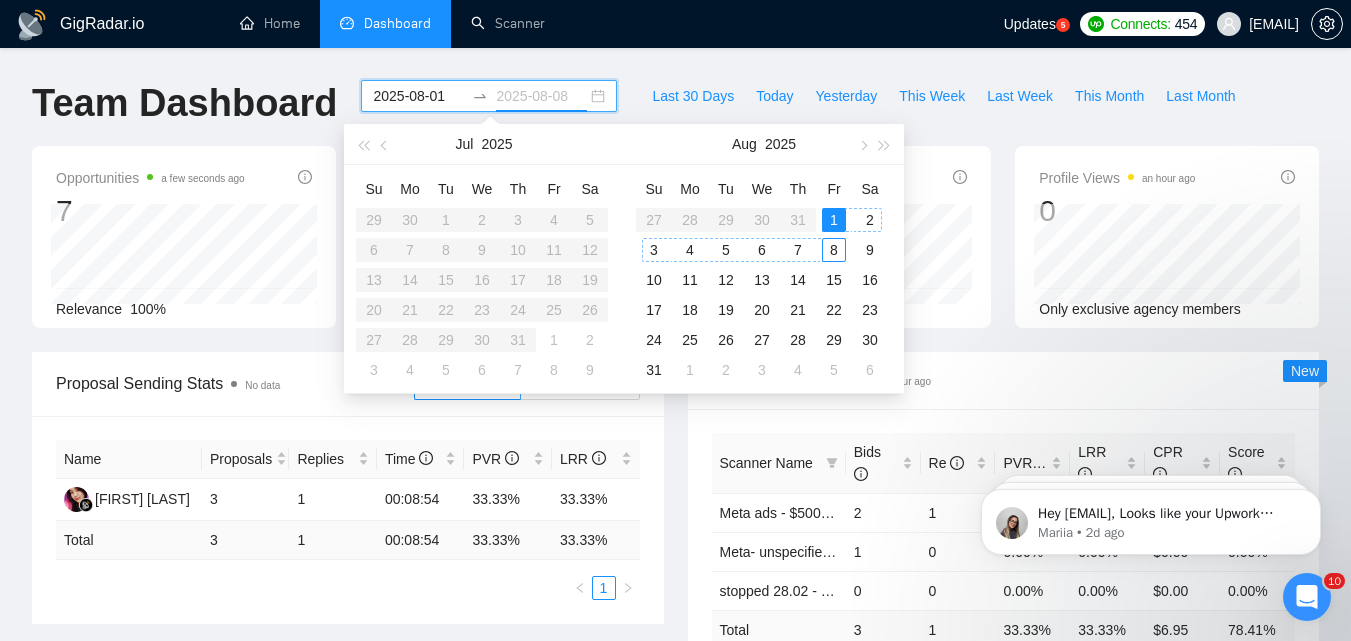 click on "8" at bounding box center [834, 250] 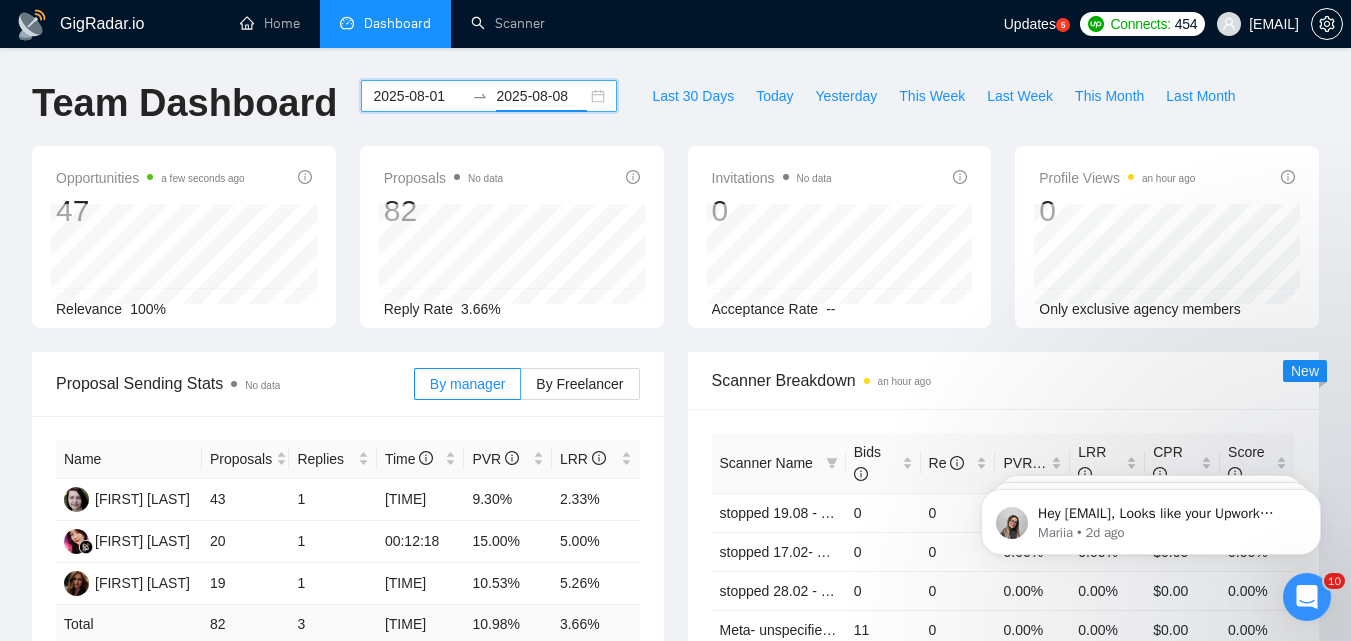 click on "2025-08-08" at bounding box center [541, 96] 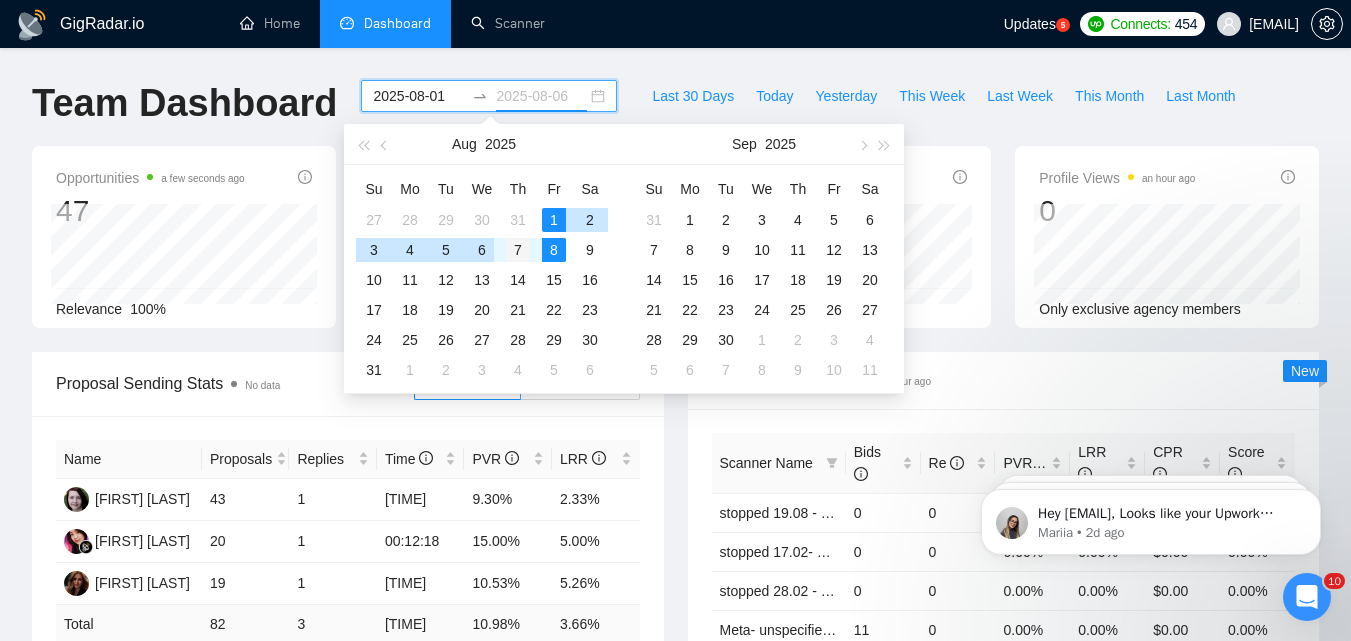 type on "2025-08-07" 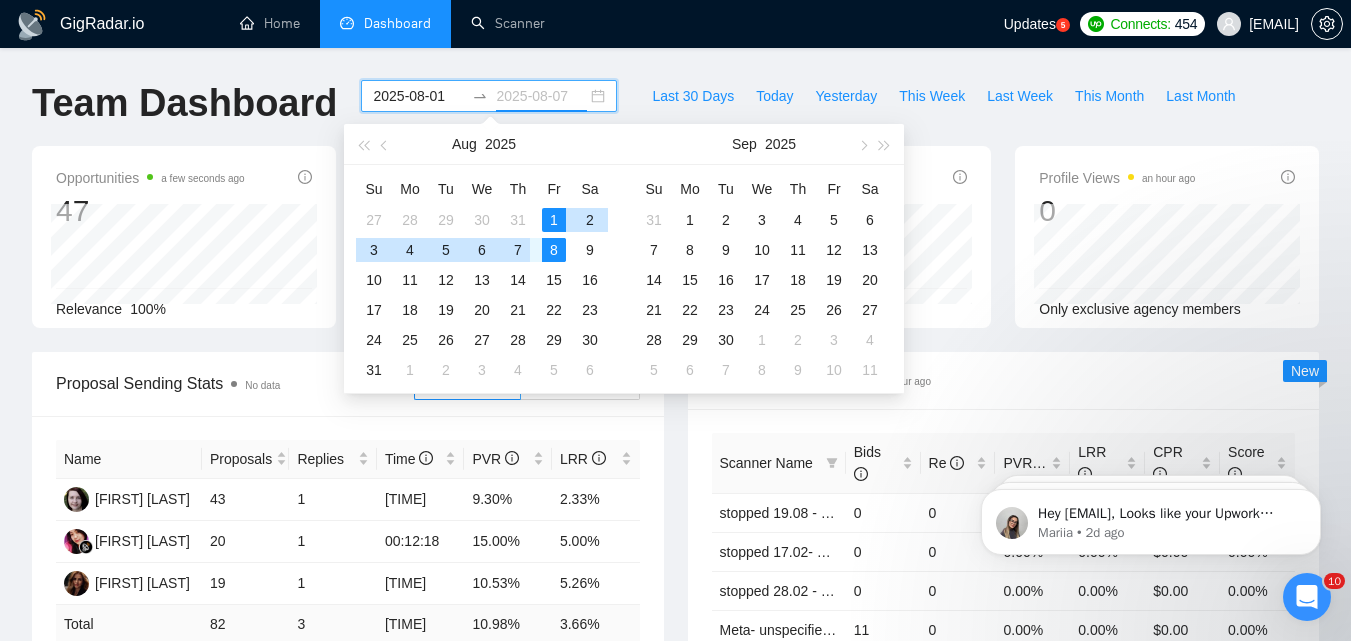 click on "7" at bounding box center [518, 250] 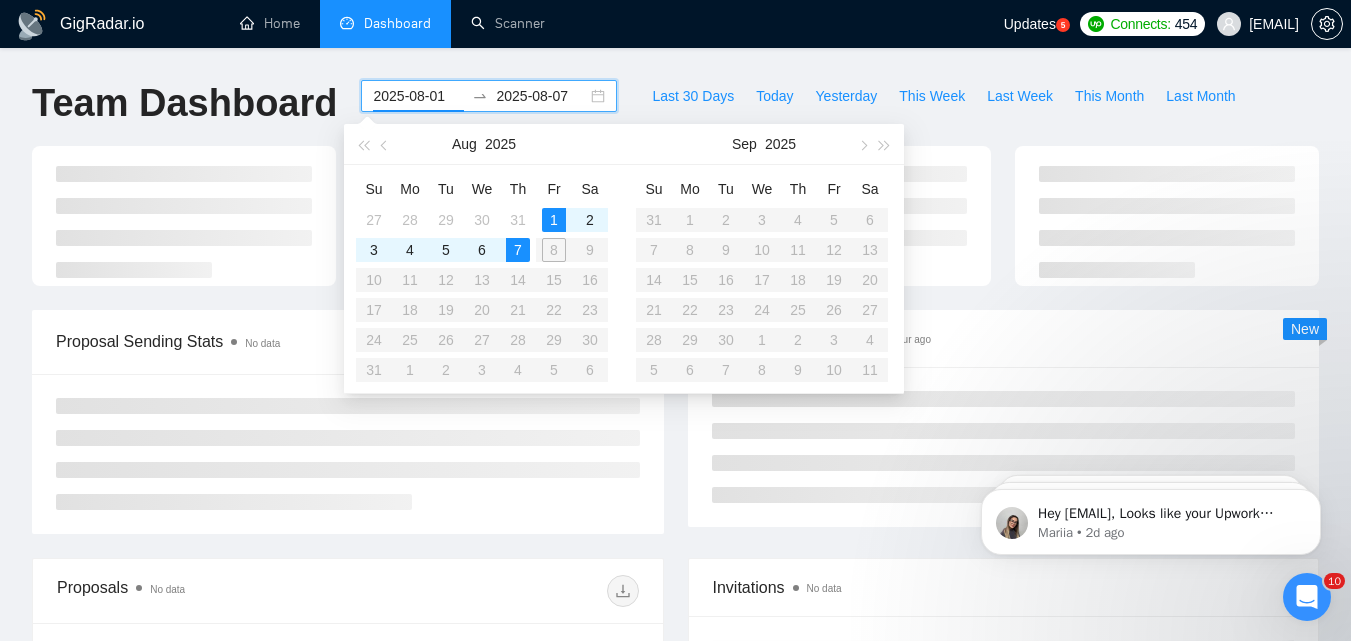 click at bounding box center (348, 438) 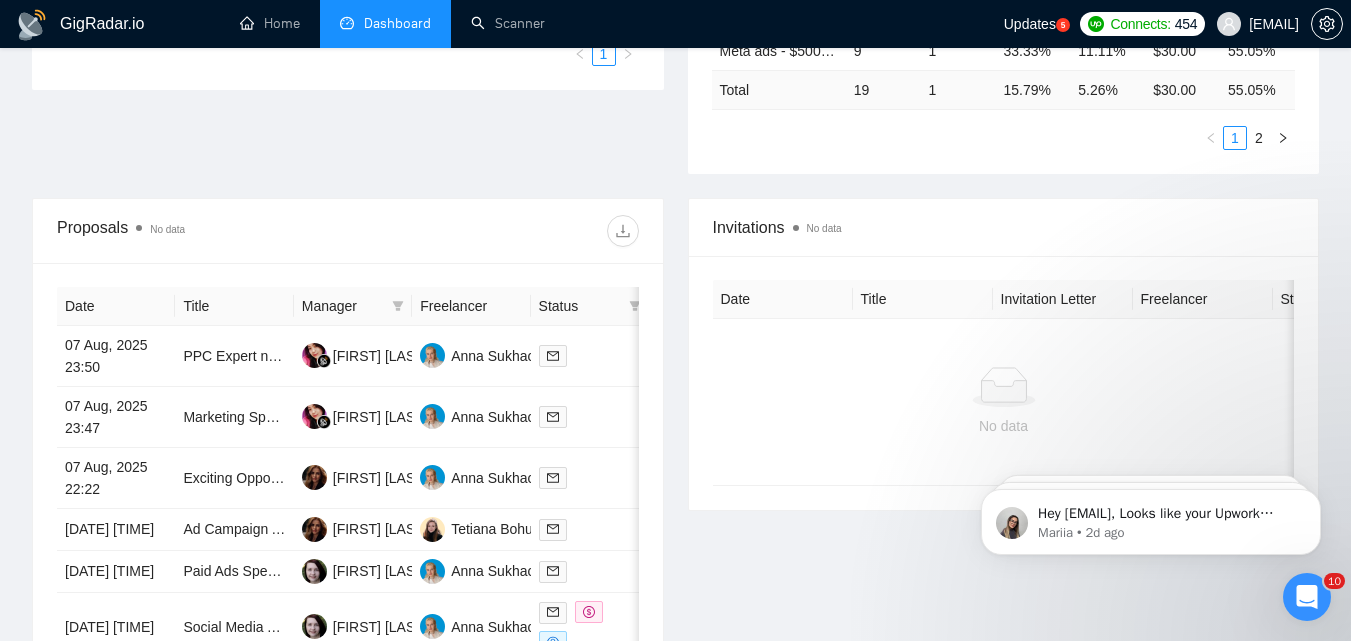 scroll, scrollTop: 700, scrollLeft: 0, axis: vertical 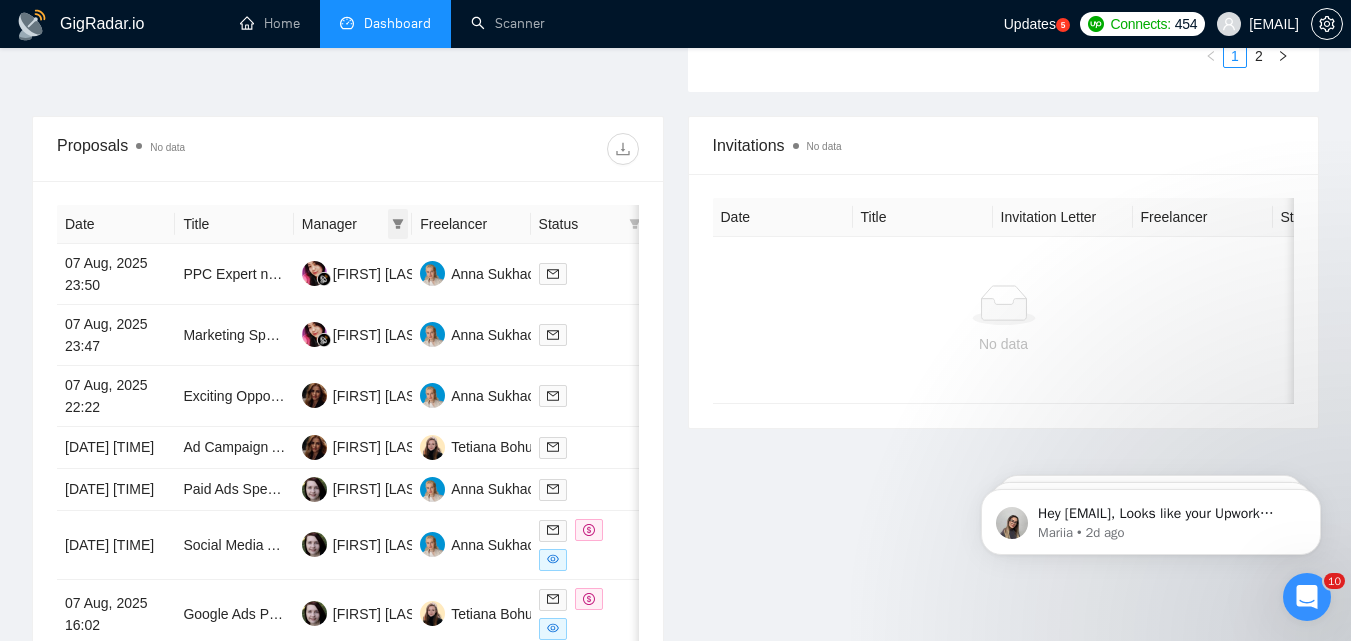 click at bounding box center (398, 224) 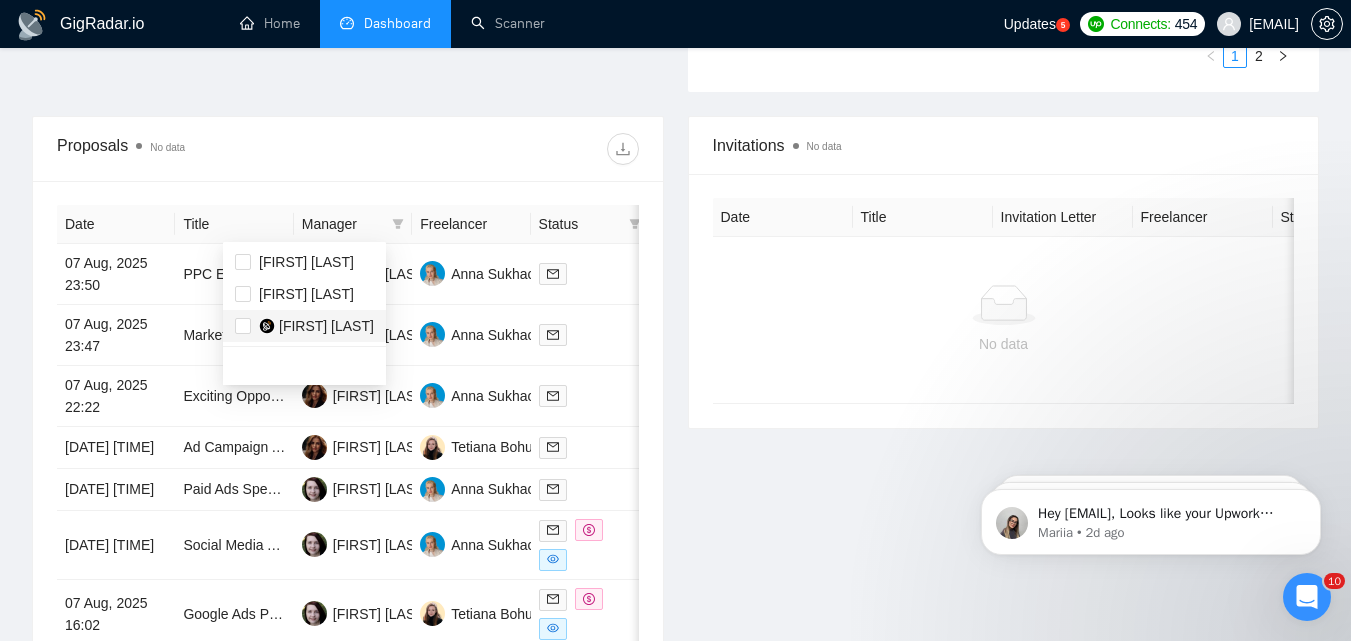 click on "[FIRST] [LAST]" at bounding box center [312, 326] 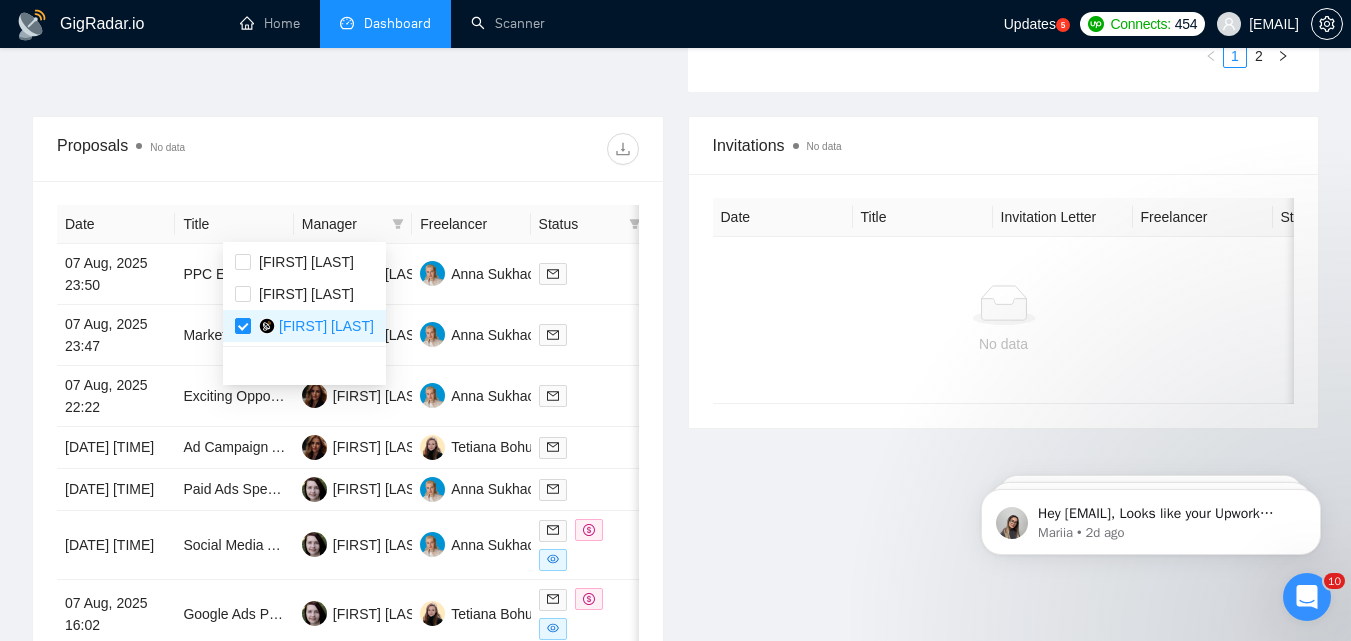 click at bounding box center (493, 149) 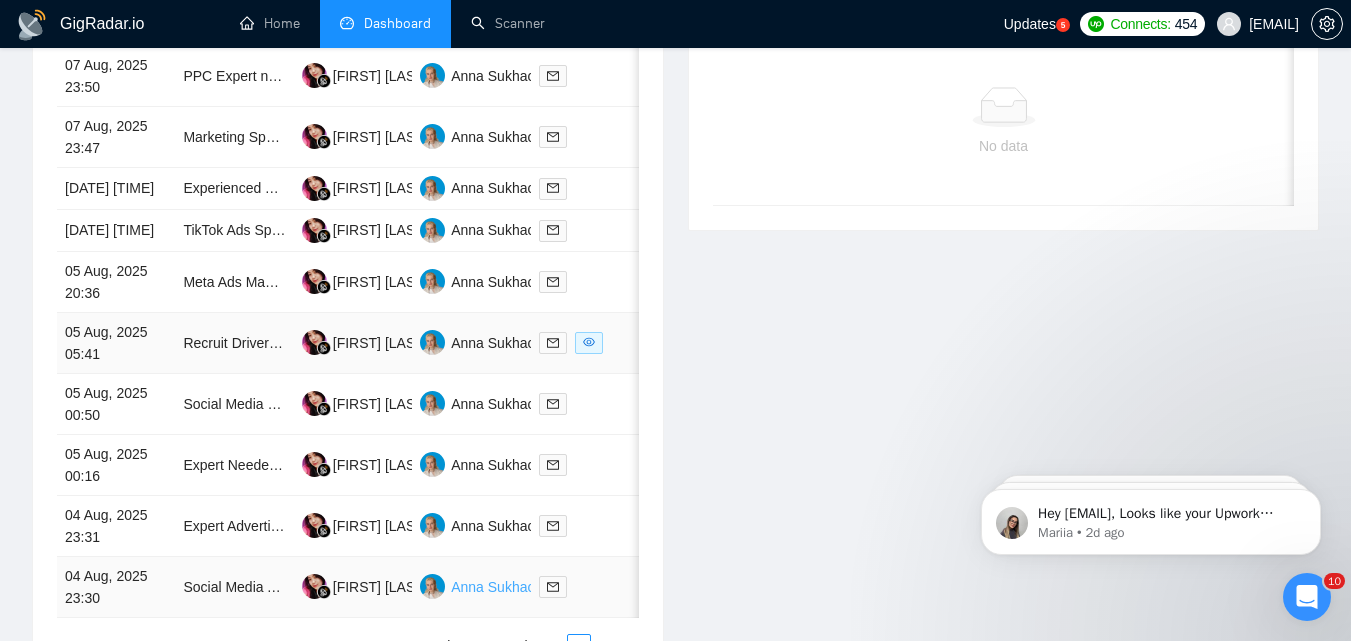 scroll, scrollTop: 1100, scrollLeft: 0, axis: vertical 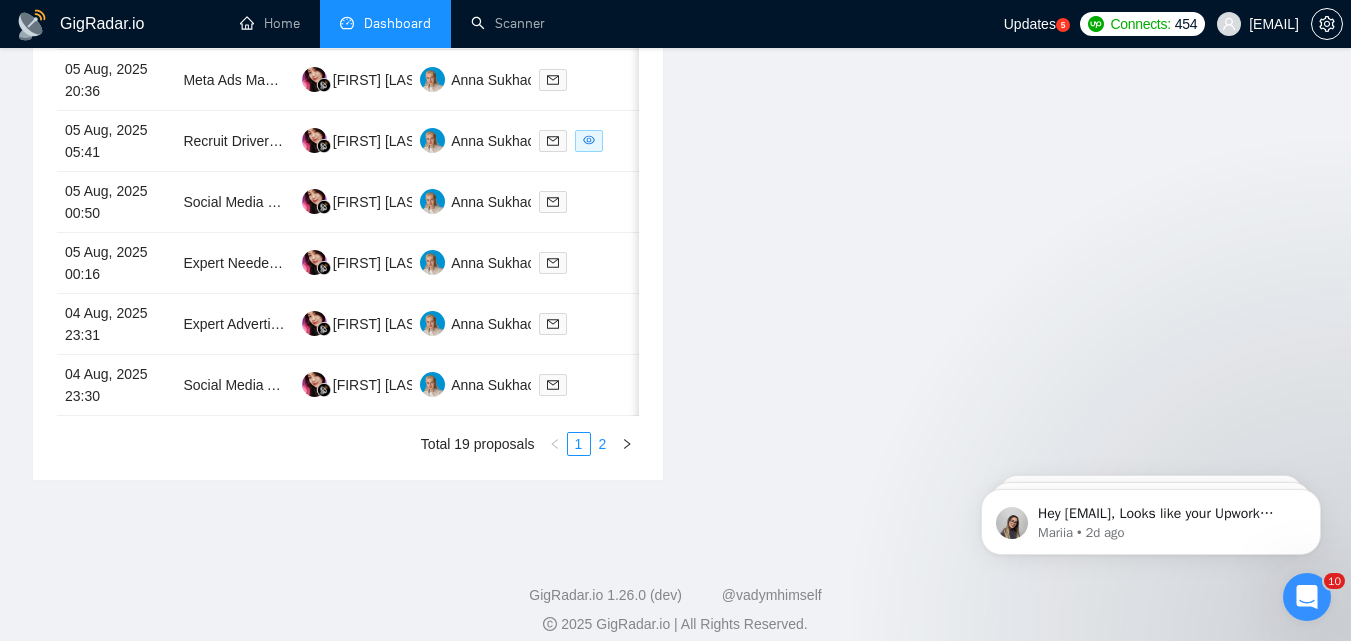 click on "2" at bounding box center [603, 444] 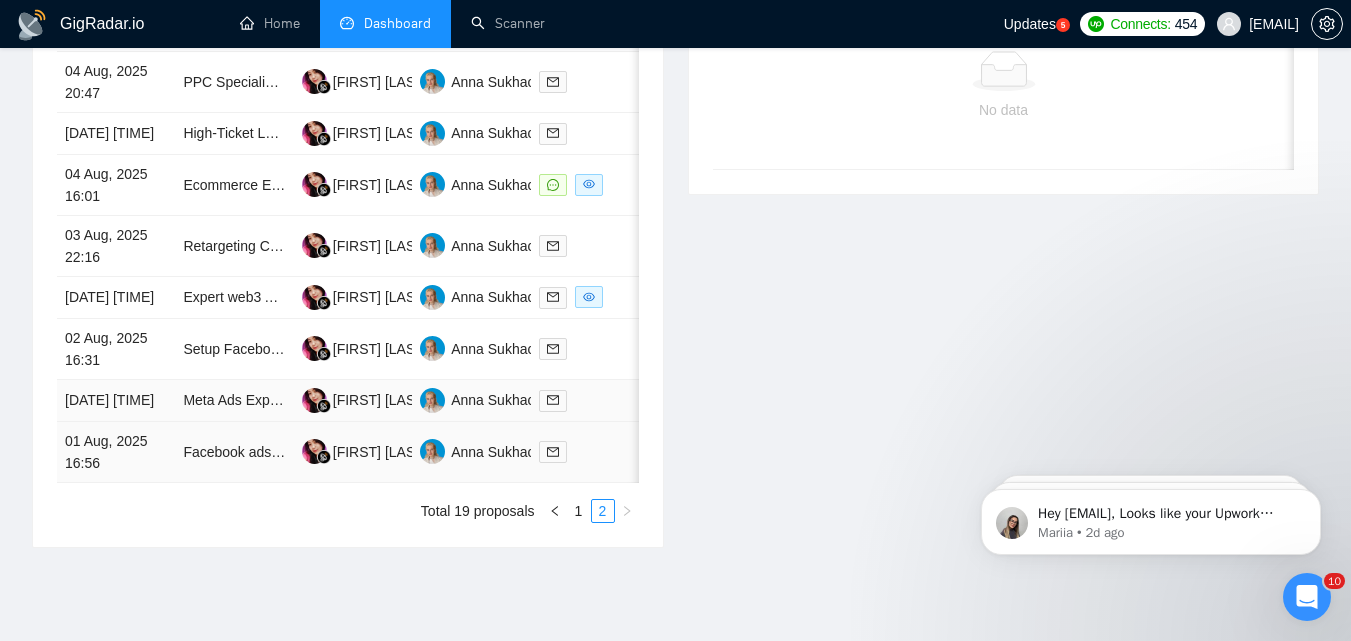 scroll, scrollTop: 900, scrollLeft: 0, axis: vertical 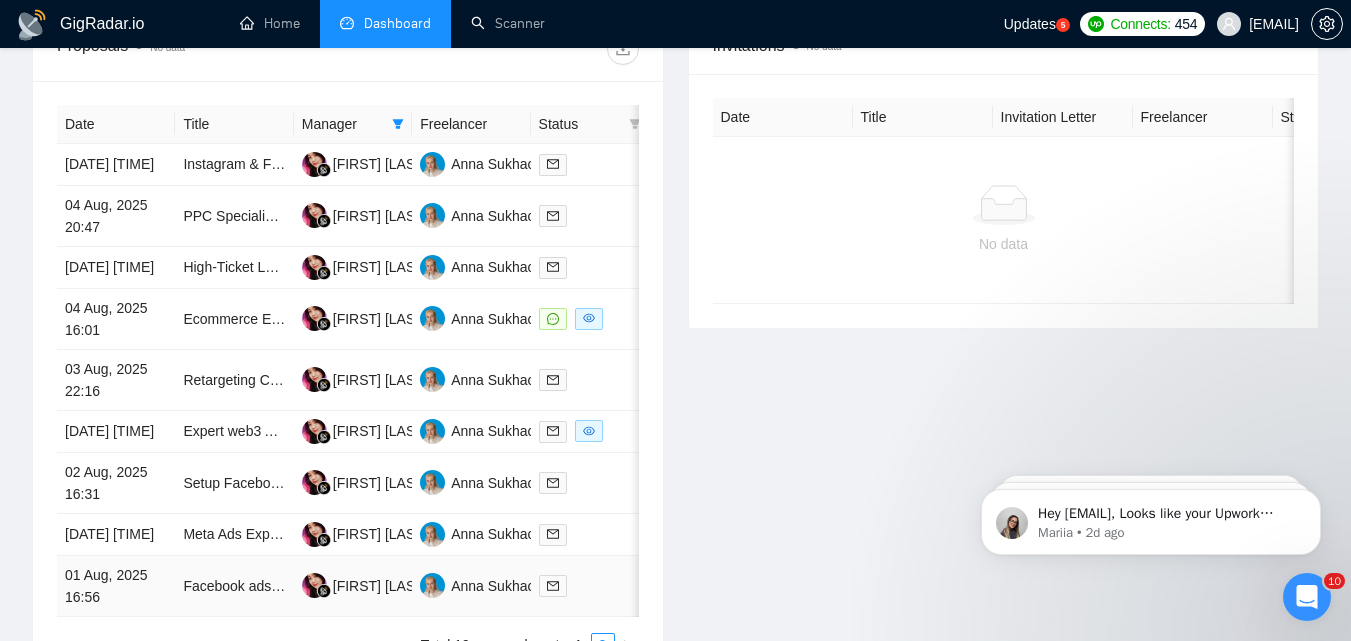 click on "GigRadar.io Home Dashboard Scanner Updates
5
Connects: 454 asukhachova@gmail.com Team Dashboard 2025-08-01 2025-08-07 Last 30 Days Today Yesterday This Week Last Week This Month Last Month Opportunities a minute ago 44   Relevance 100% Proposals No data 73   Reply Rate 4.11% Invitations No data 0   Acceptance Rate -- Profile Views an hour ago 0   Only exclusive agency members Proposal Sending Stats No data By manager By Freelancer Name Proposals Replies Time   PVR   LRR   Iryna Grytsaenko 39 1 01:58:27 10.26% 2.56% Ni Komang Sepiani 19 1 00:12:28 15.79% 5.26% Iryna Khalitova 15 1 25:56:52 13.33% 6.67% Total 73 3 06:26:26 12.33 % 4.11 % 1 Scanner Breakdown an hour ago Scanner Name Bids   Re   PVR   LRR   CPR   Score   stopped 19.08 - Meta ads - LeadGen/cases/ hook - tripled leads- $500+ 0 0 0.00% 0.00% $0.00 0.00% stopped 17.02- Meta ads - ecommerce/cases/ hook- ROAS3+ 0 0 0.00% 0.00% $0.00 0.00% 0 0 0.00% 0.00% $0.00 0.00% 10 0 0.00% 0.00% 9" at bounding box center (675, -480) 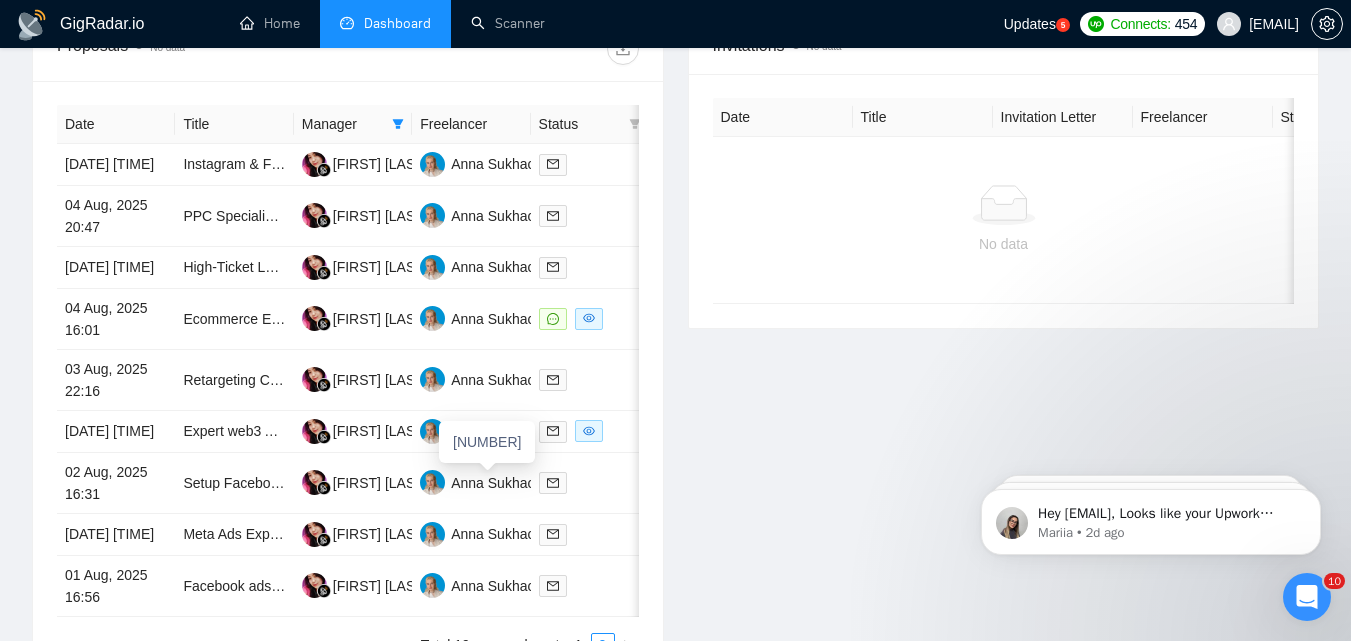 scroll, scrollTop: 1110, scrollLeft: 0, axis: vertical 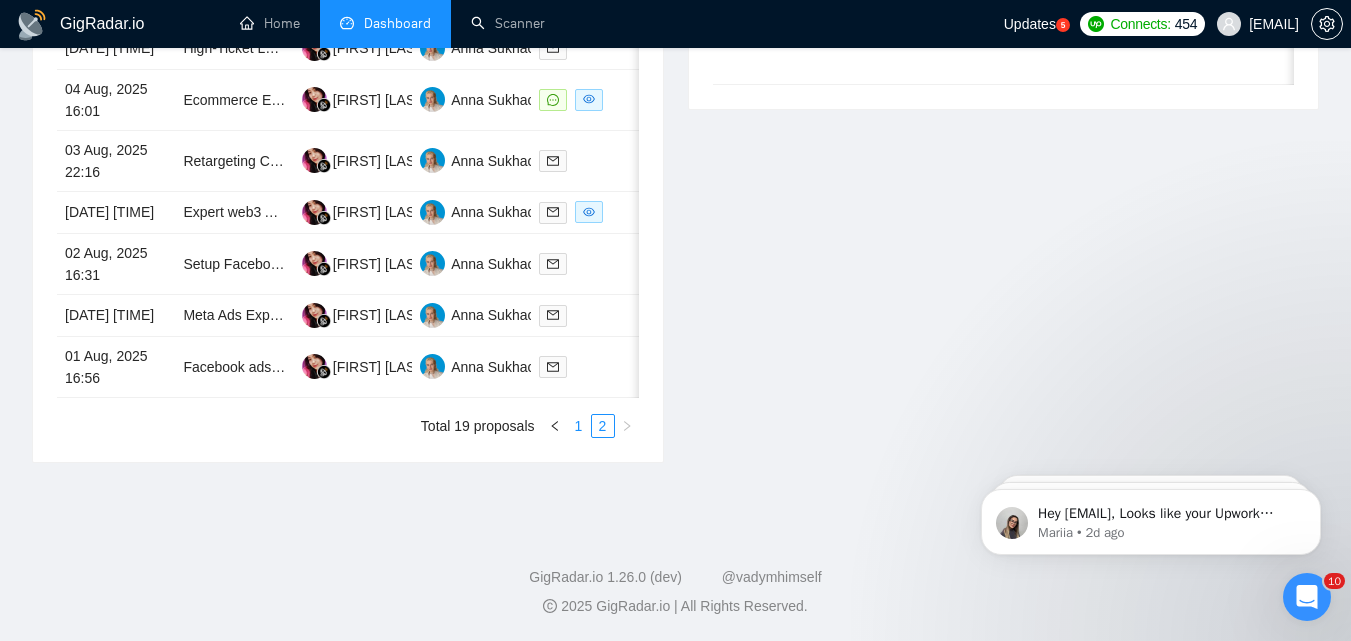 click on "1" at bounding box center (579, 426) 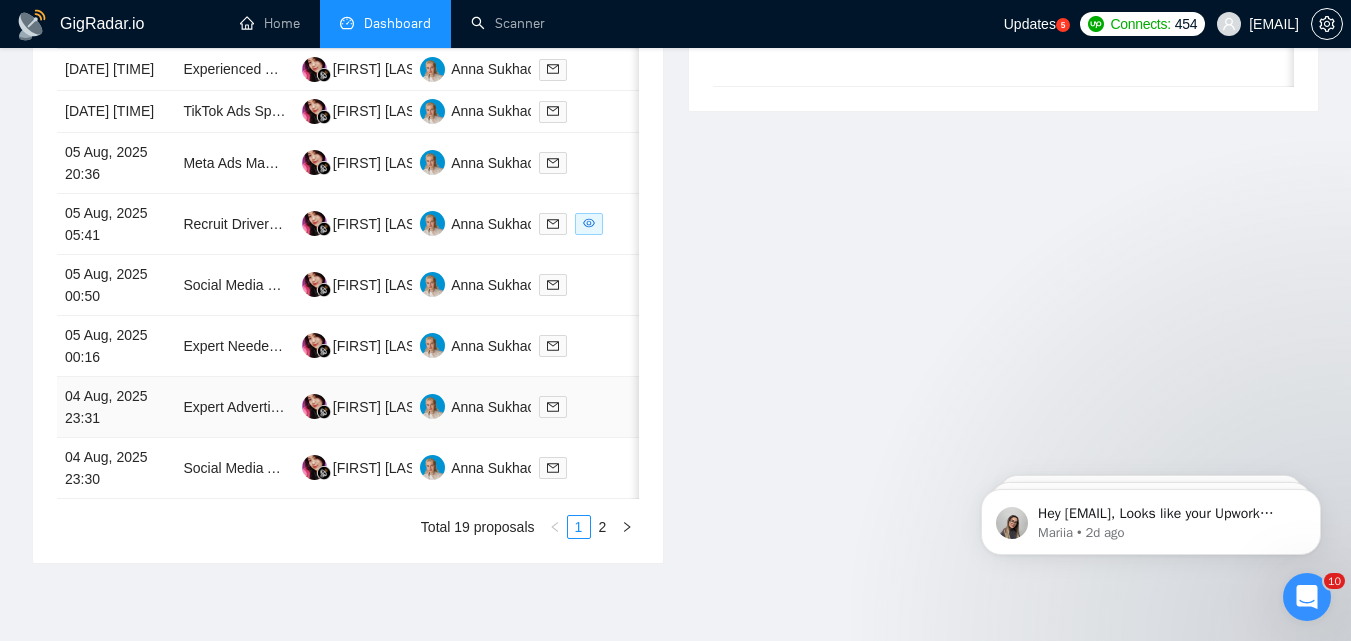 scroll, scrollTop: 1171, scrollLeft: 0, axis: vertical 